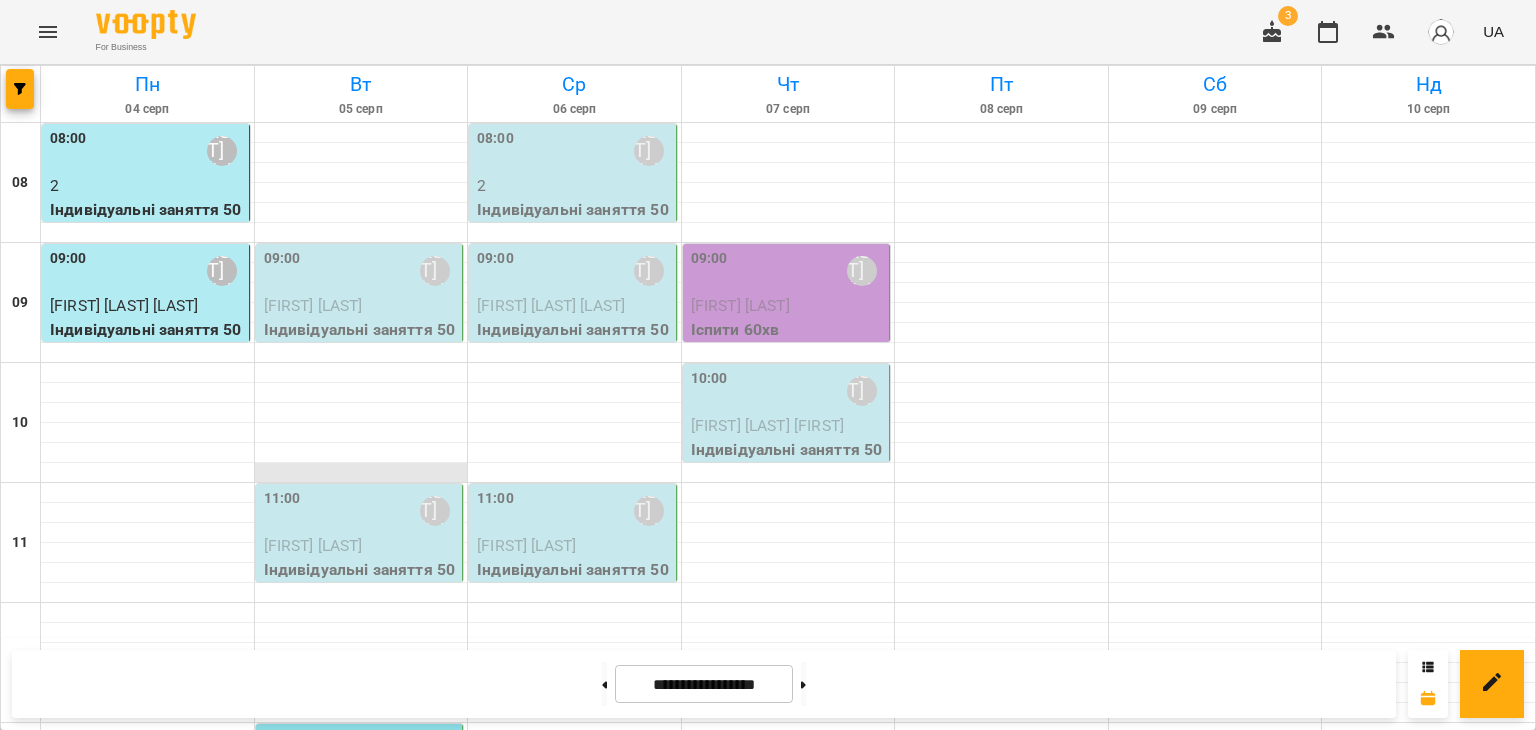 scroll, scrollTop: 0, scrollLeft: 0, axis: both 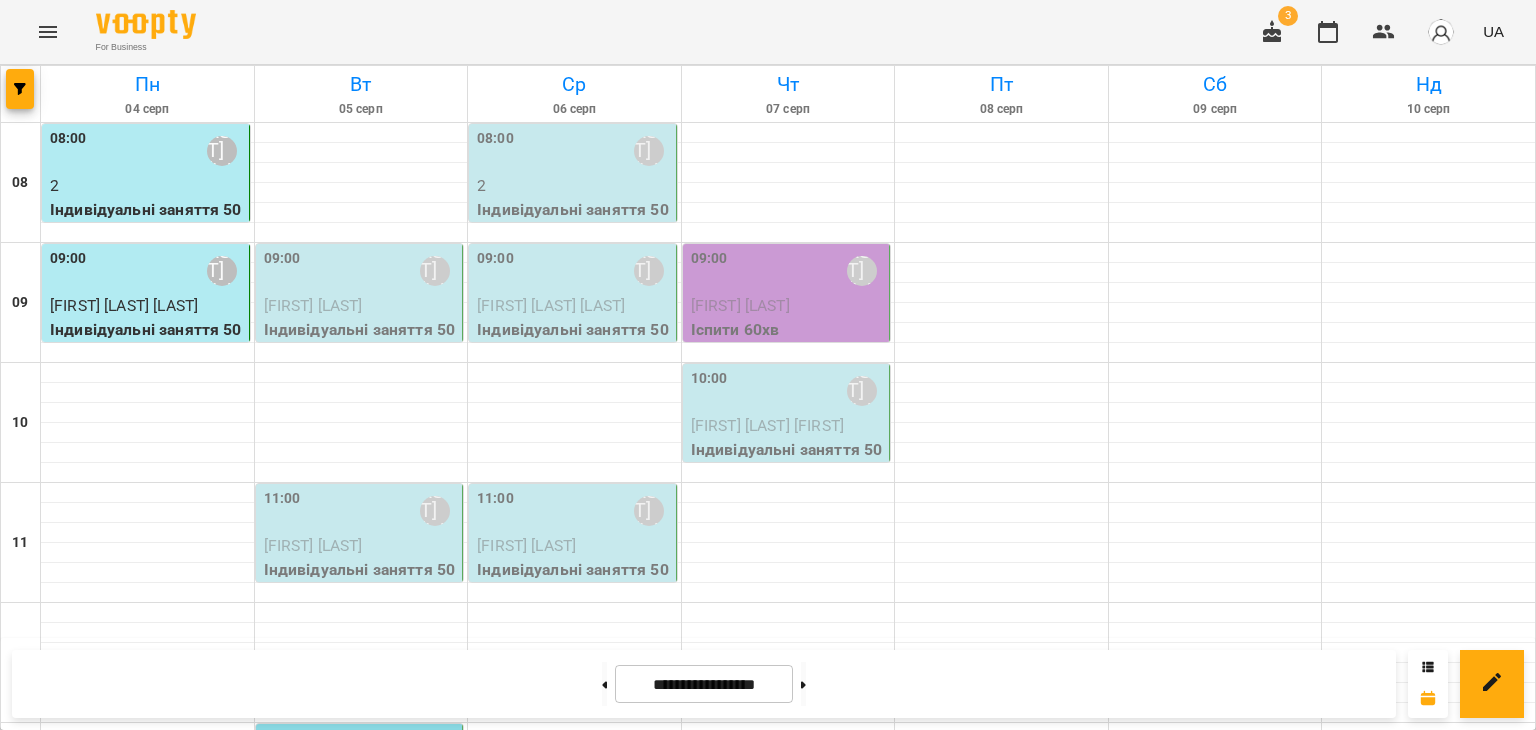 click on "[FIRST] [LAST]" at bounding box center (313, 305) 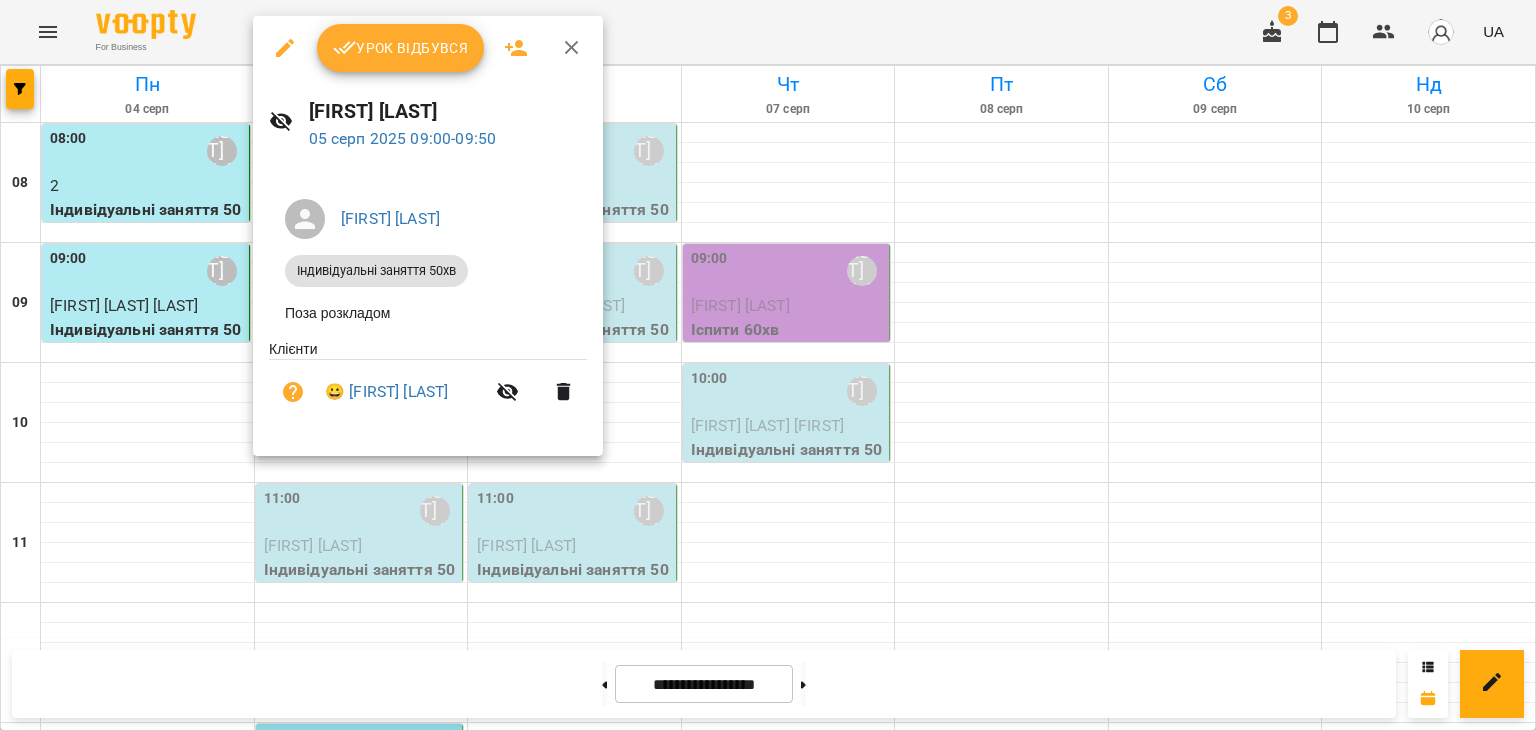 click on "Урок відбувся" at bounding box center [401, 48] 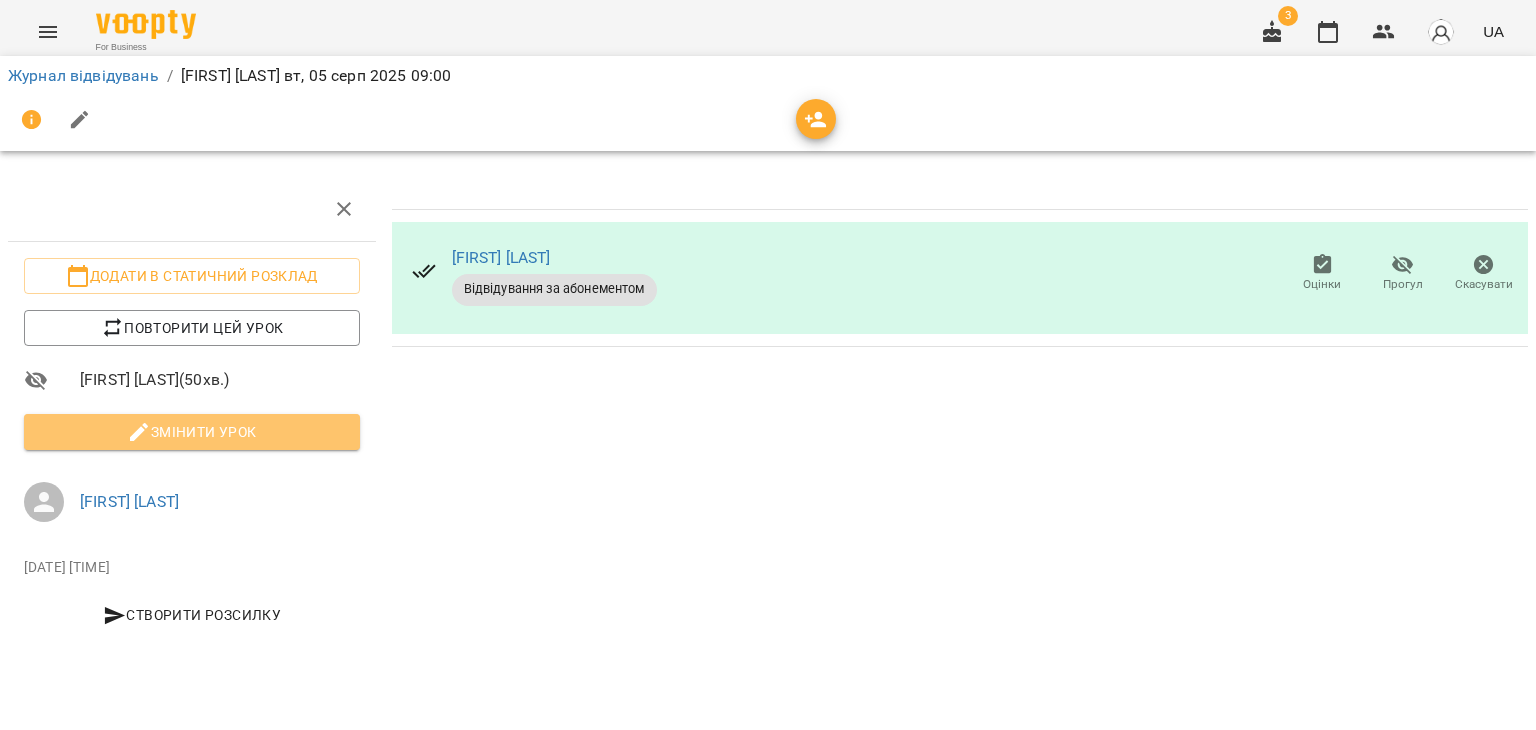 click on "Змінити урок" at bounding box center (192, 432) 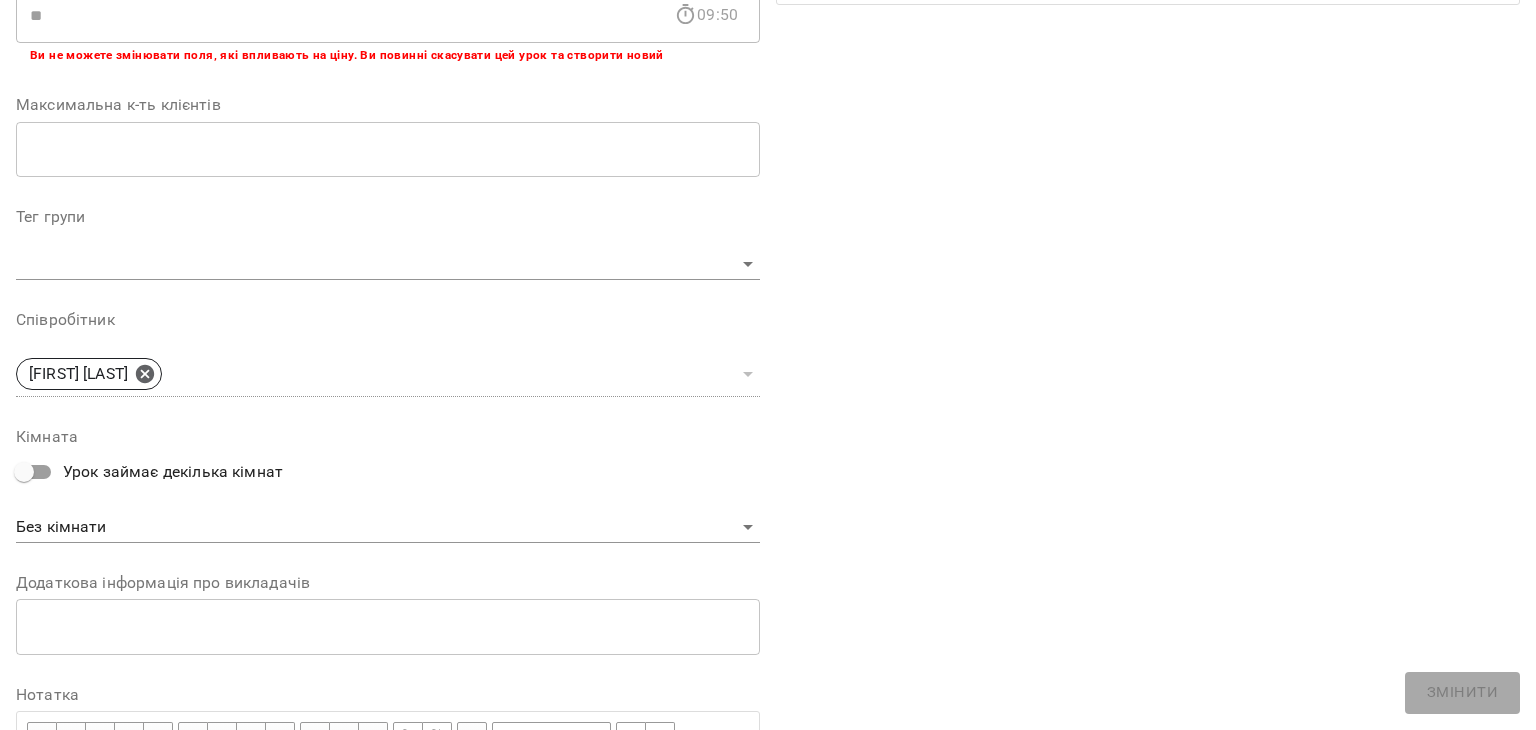 scroll, scrollTop: 600, scrollLeft: 0, axis: vertical 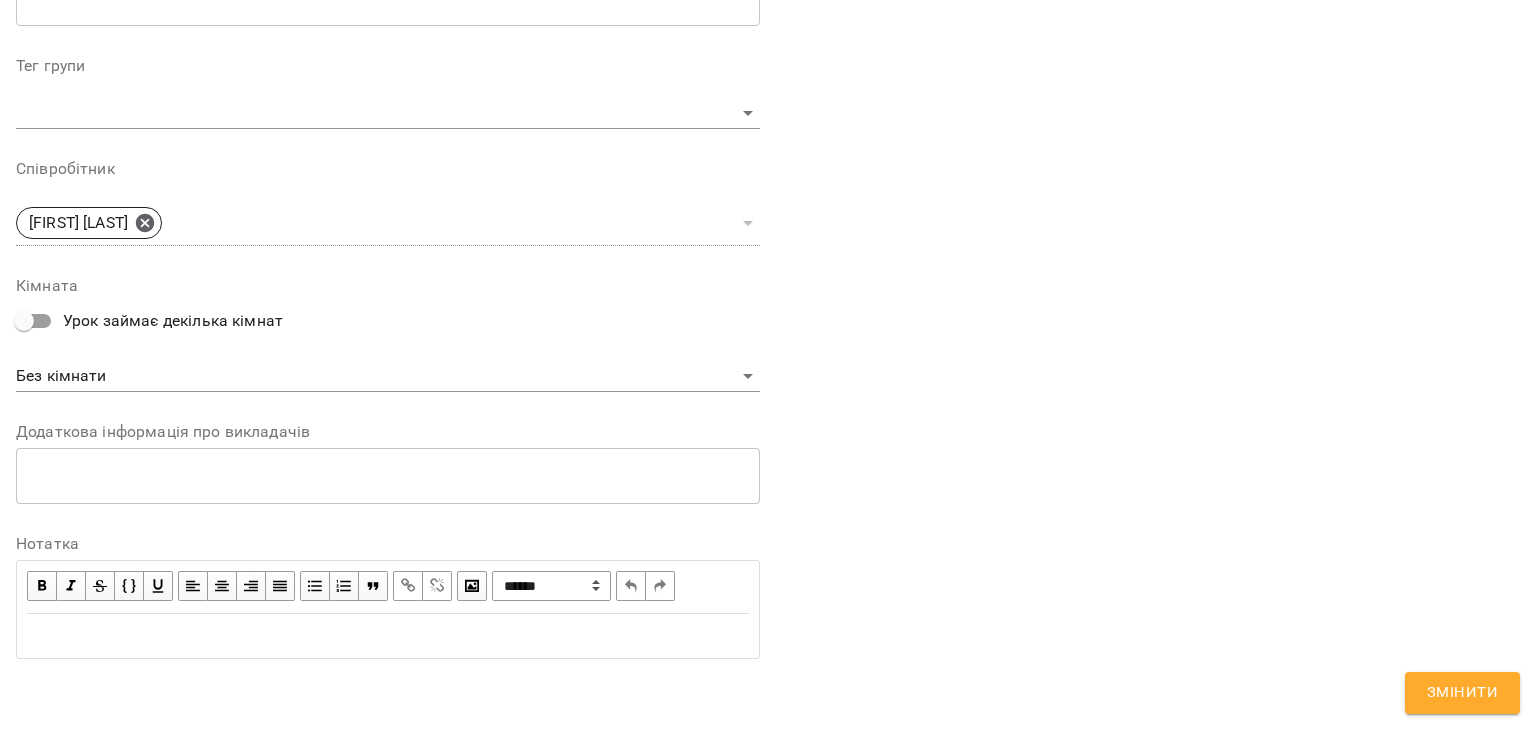 click at bounding box center (388, 636) 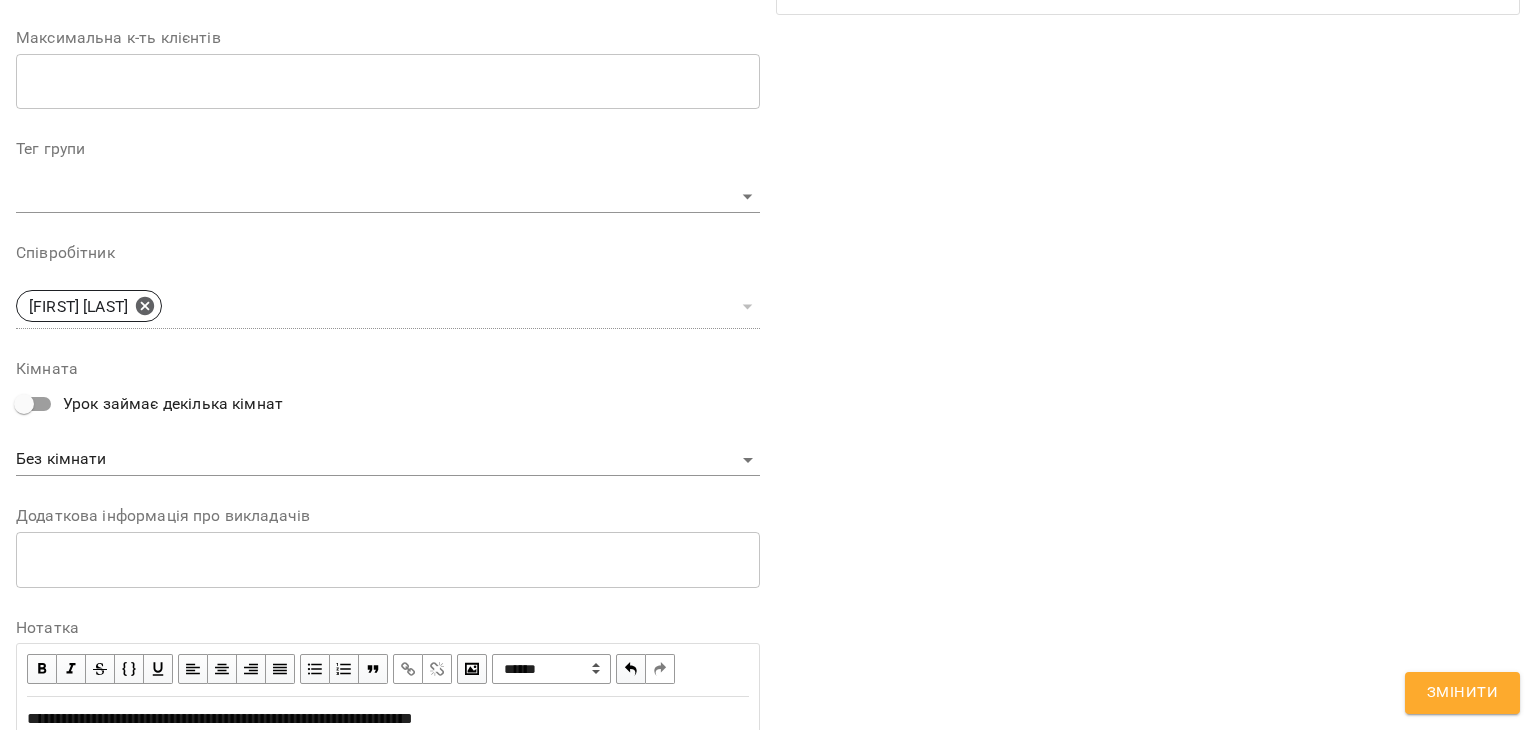 scroll, scrollTop: 683, scrollLeft: 0, axis: vertical 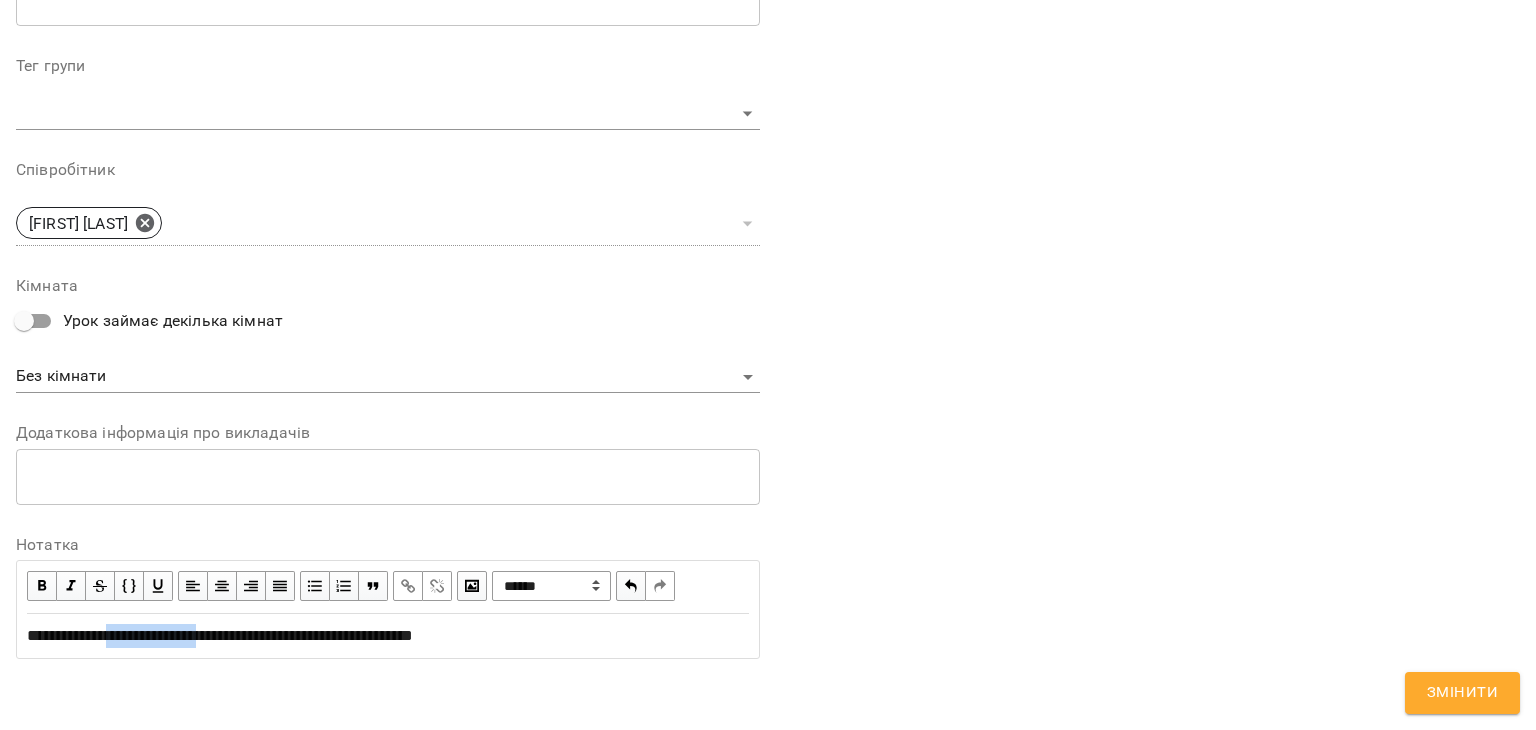 drag, startPoint x: 128, startPoint y: 631, endPoint x: 250, endPoint y: 635, distance: 122.06556 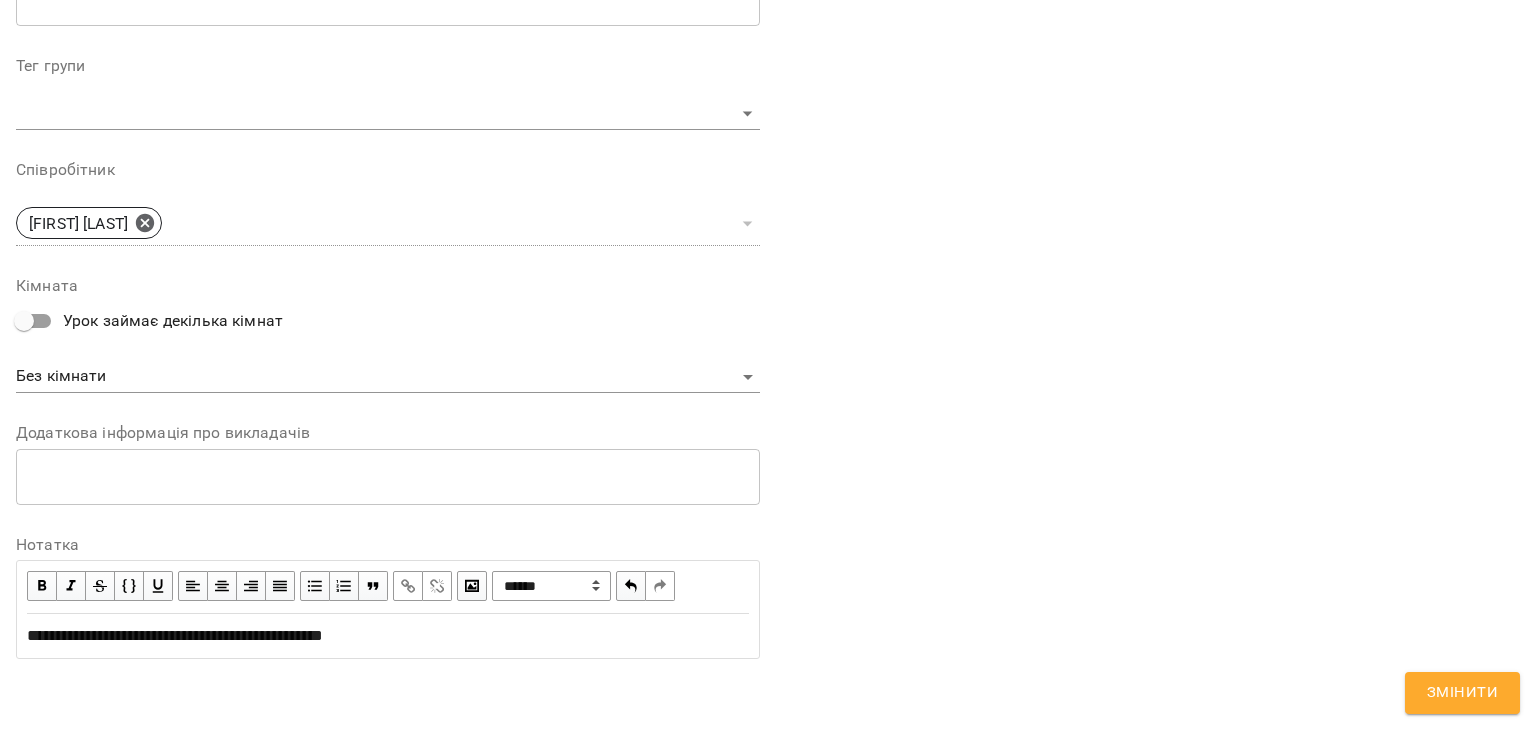 paste 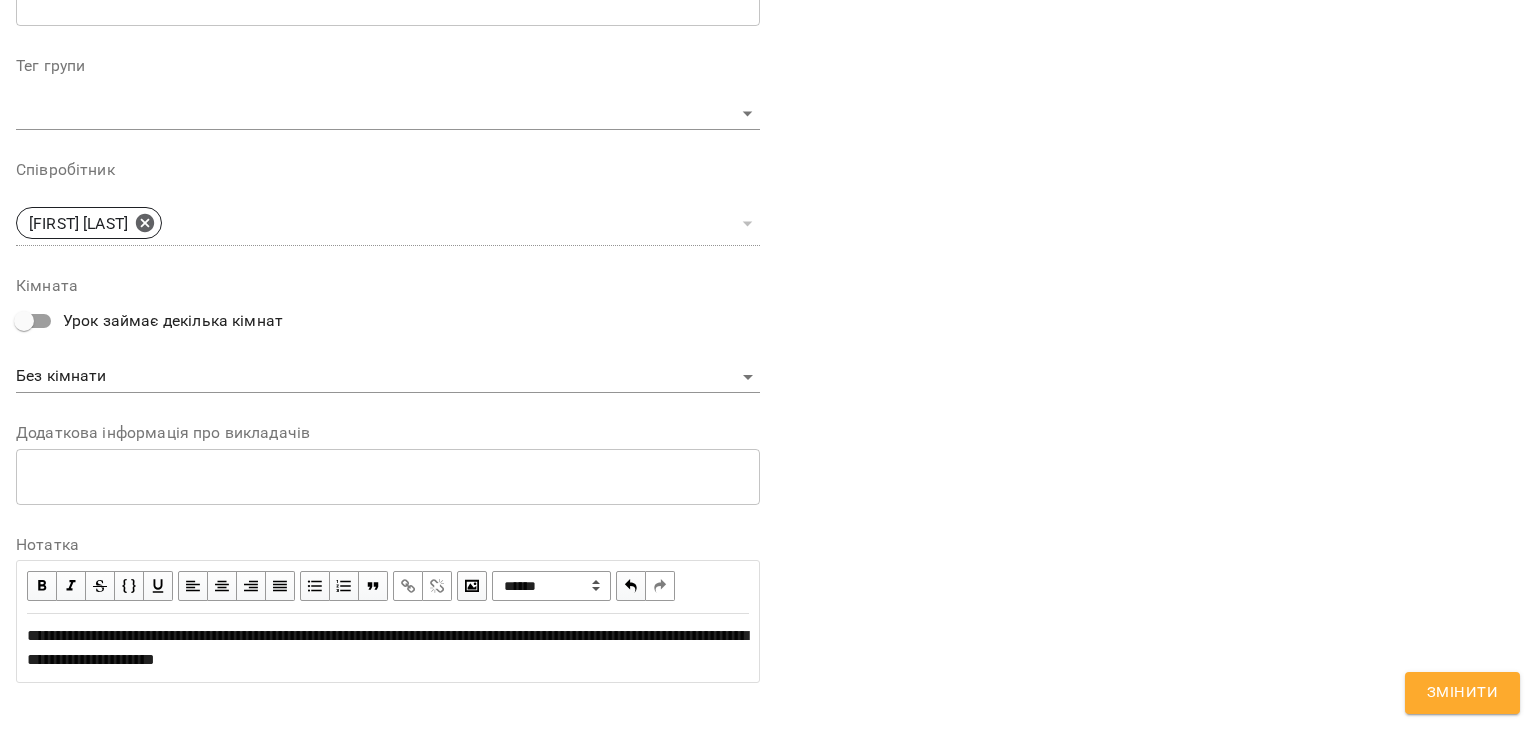 type 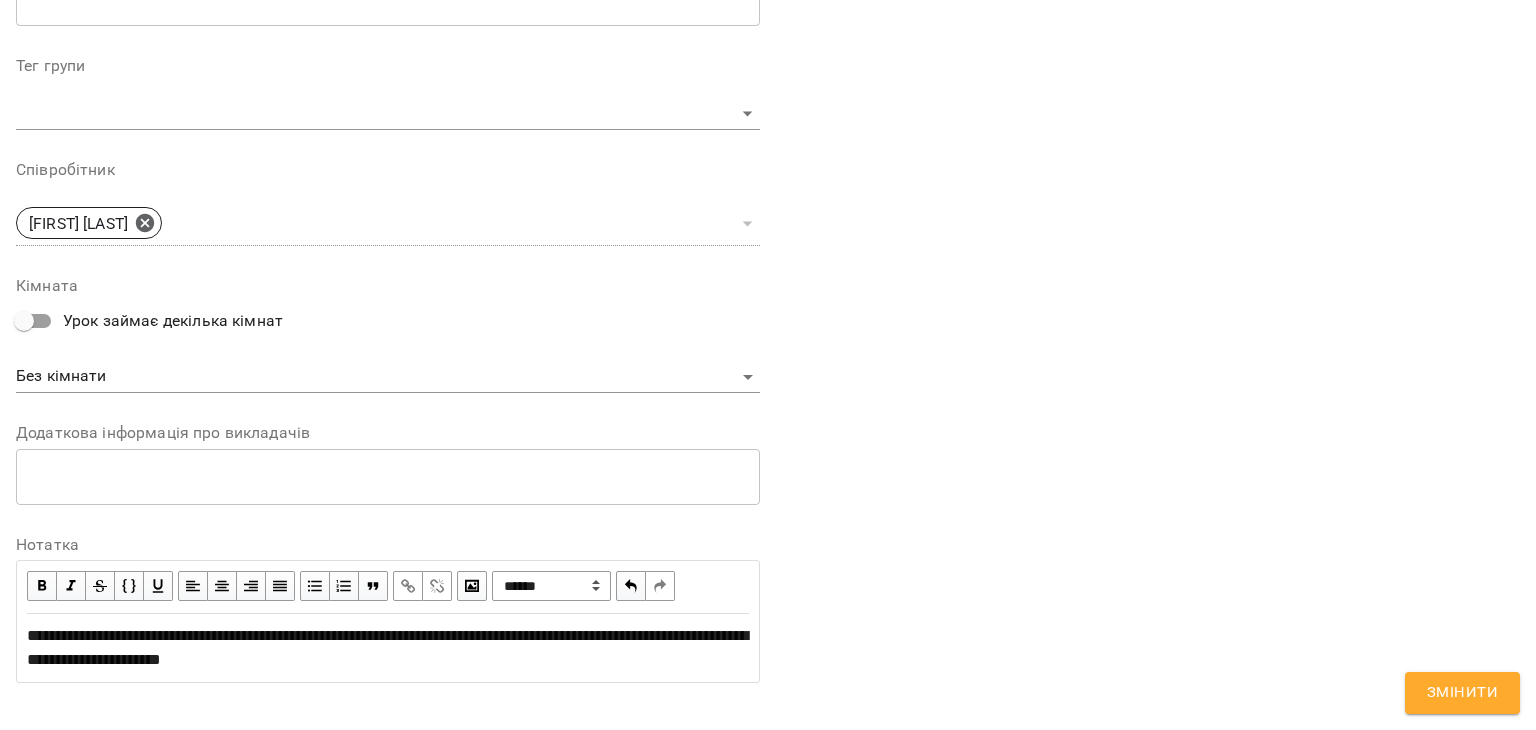 click on "**********" at bounding box center (387, 647) 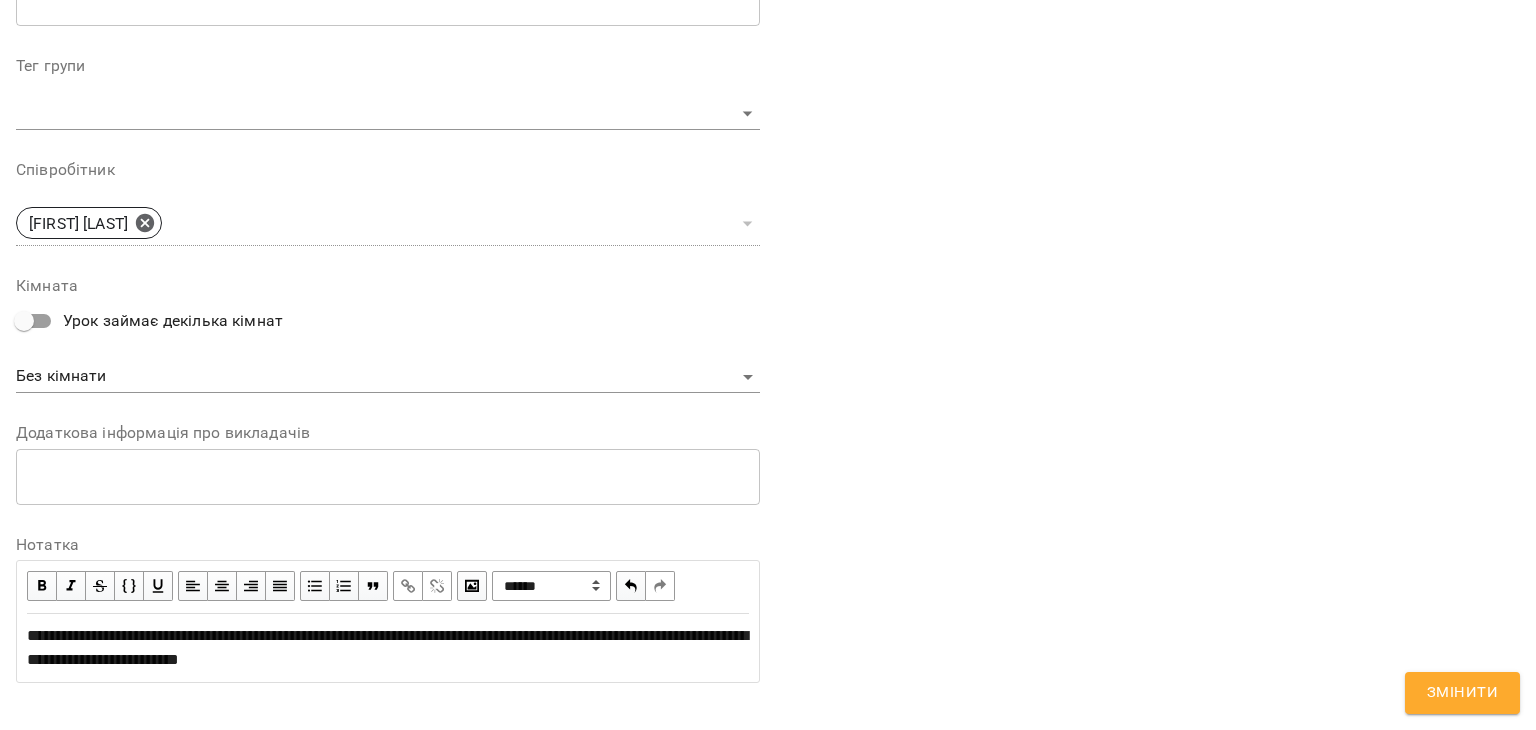 click on "**********" at bounding box center (387, 647) 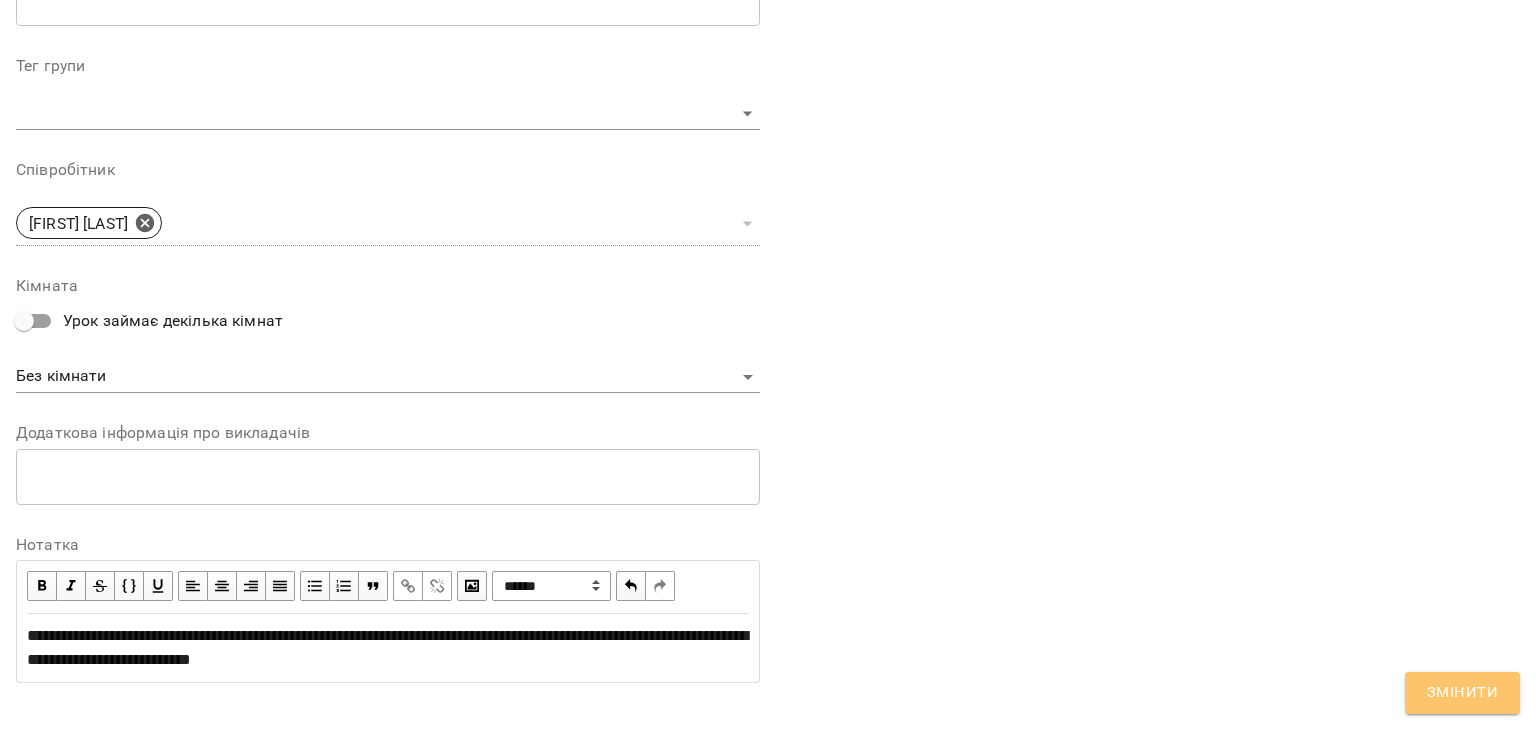 click on "Змінити" at bounding box center [1462, 693] 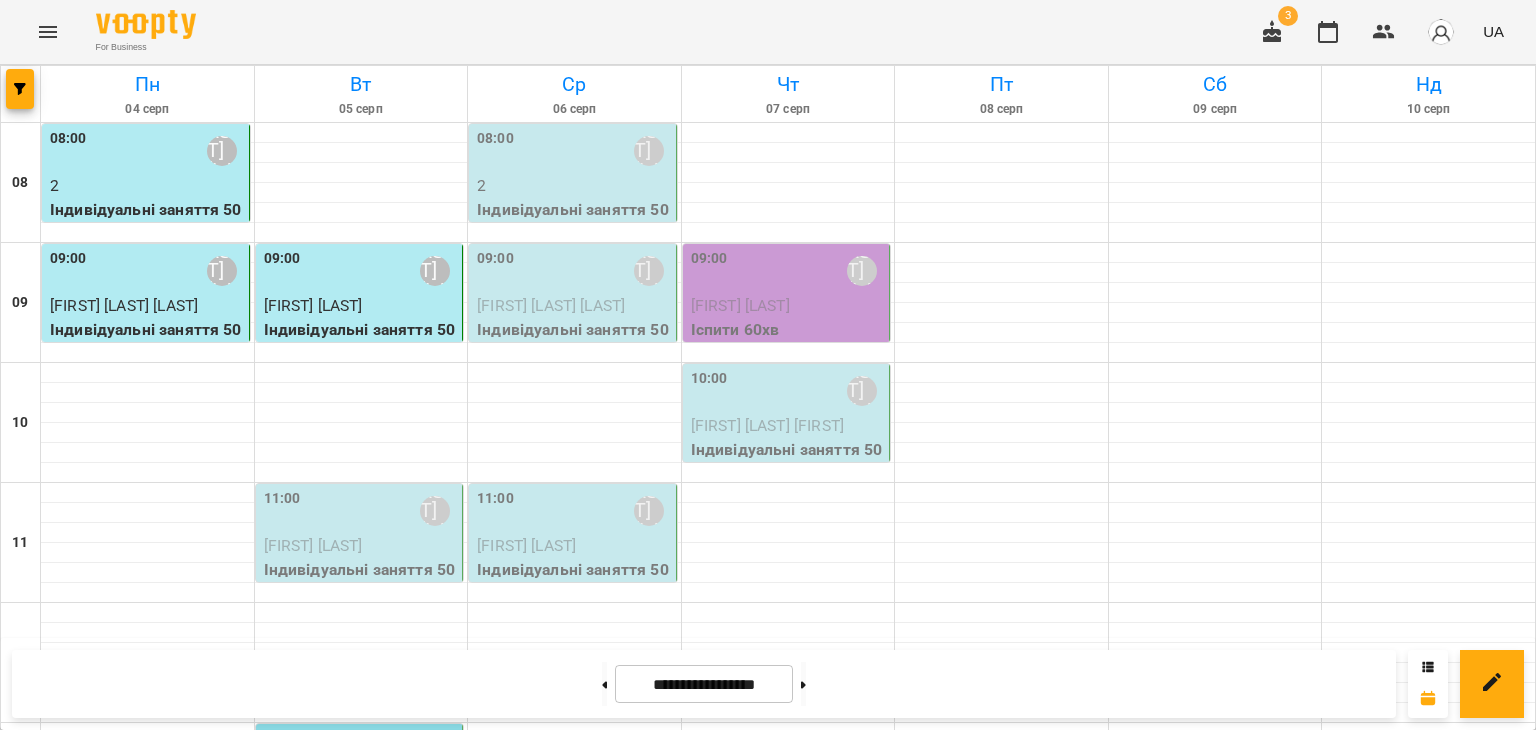 scroll, scrollTop: 400, scrollLeft: 0, axis: vertical 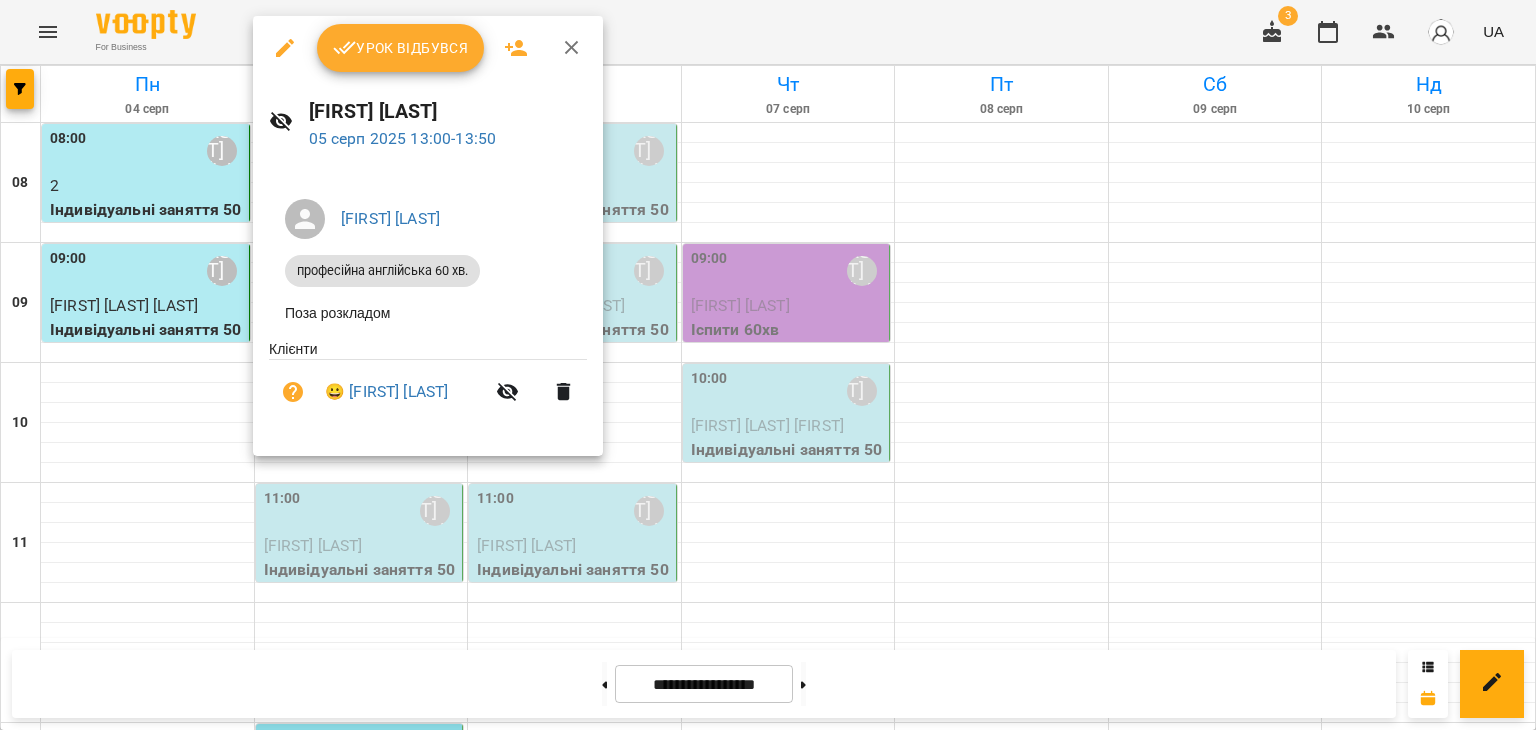 click on "Урок відбувся" at bounding box center (401, 48) 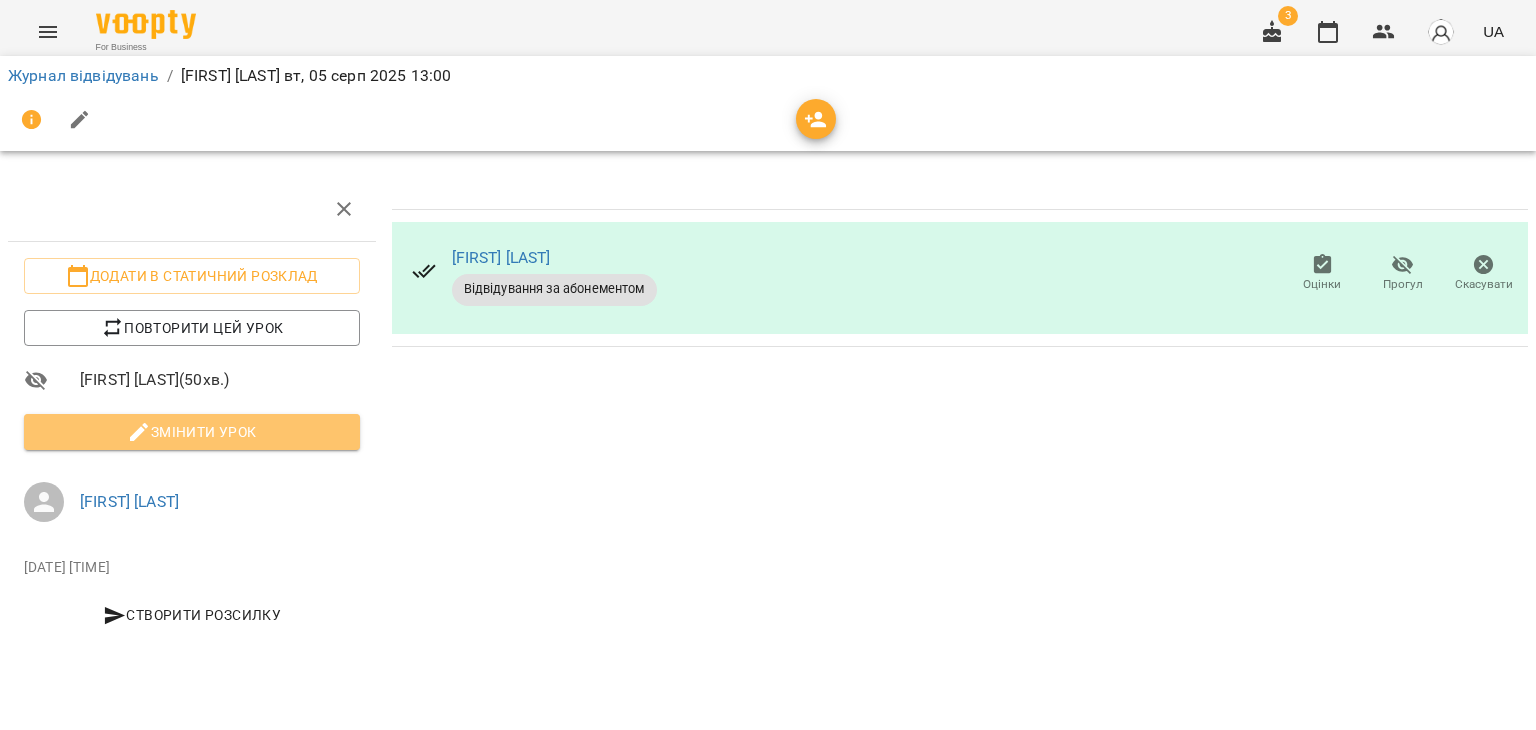 click on "Змінити урок" at bounding box center [192, 432] 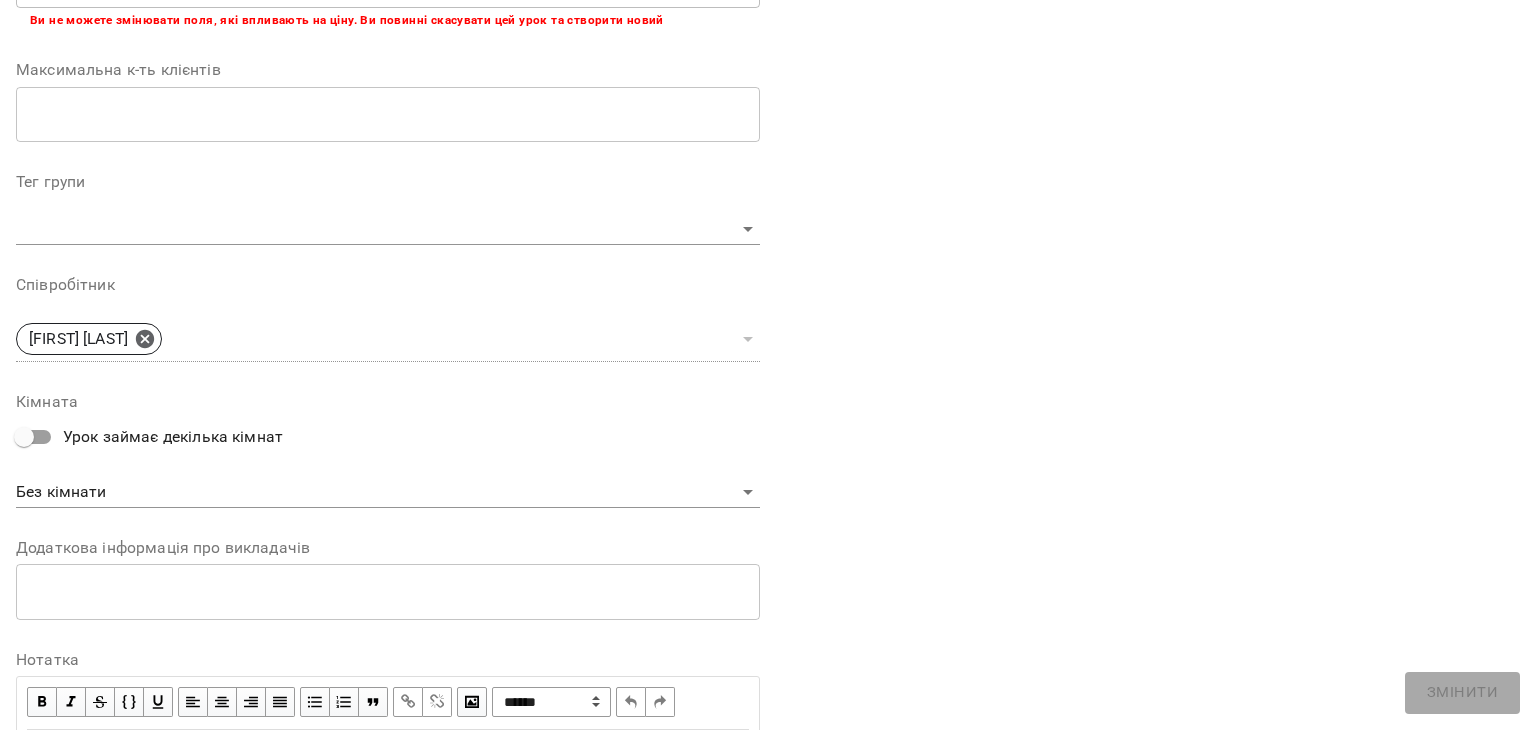 scroll, scrollTop: 600, scrollLeft: 0, axis: vertical 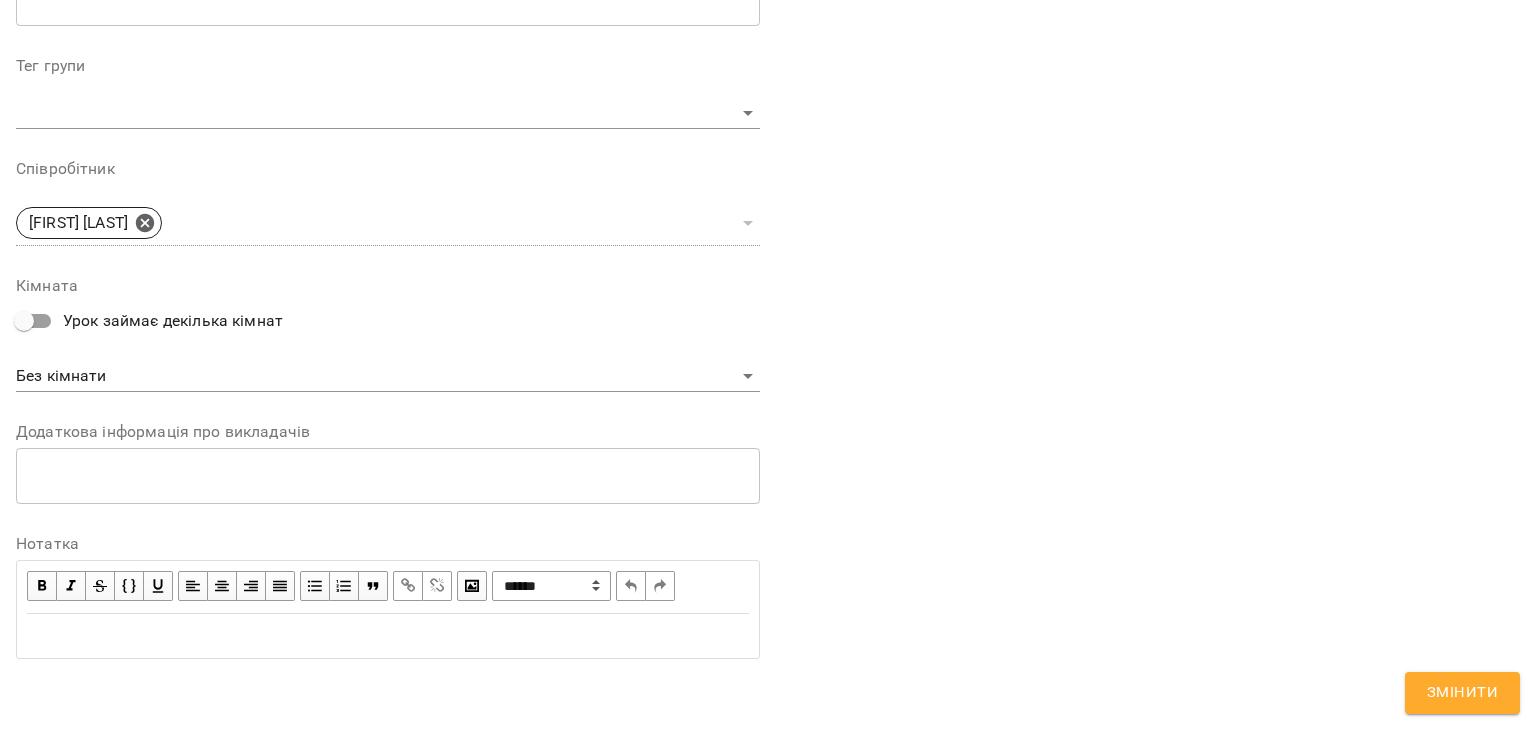 click at bounding box center (388, 636) 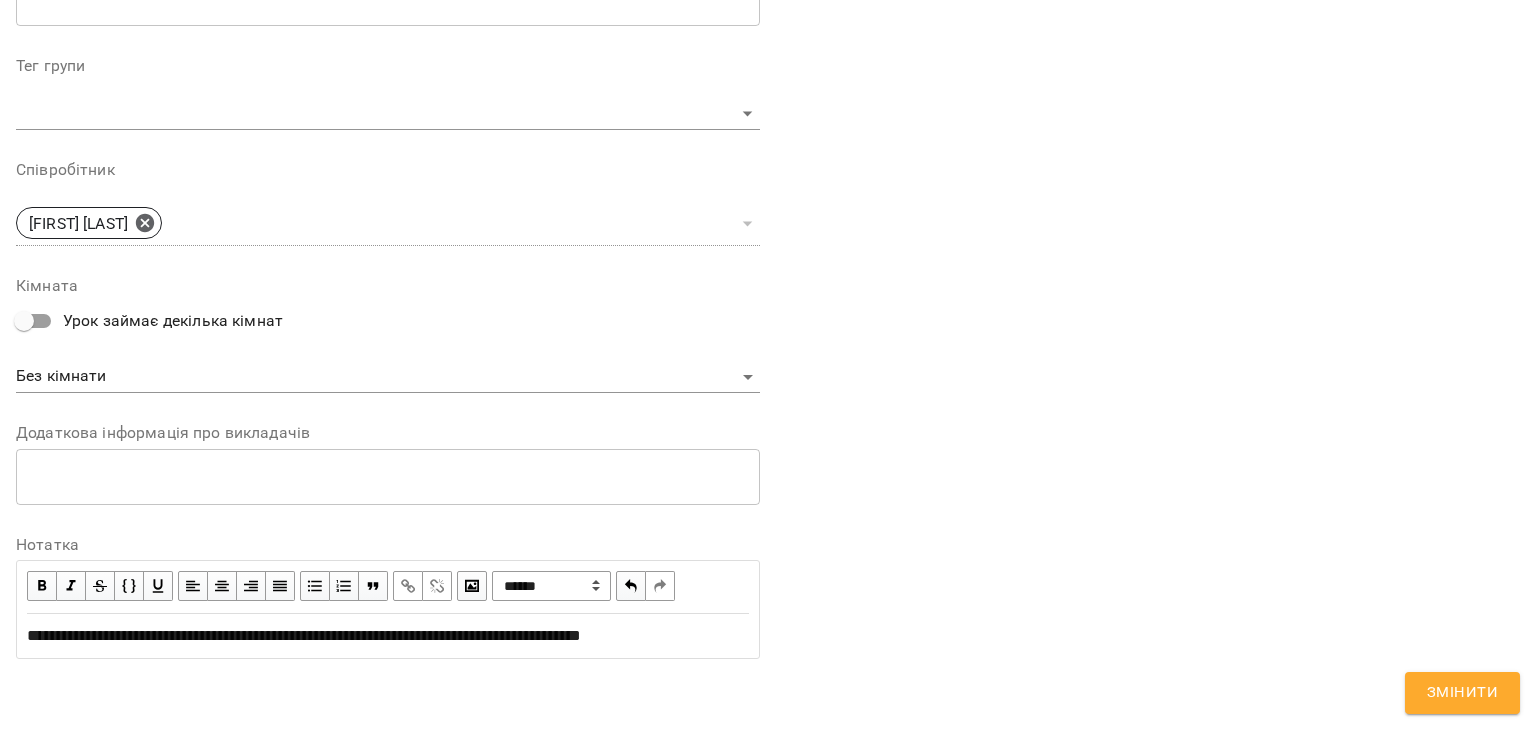 type 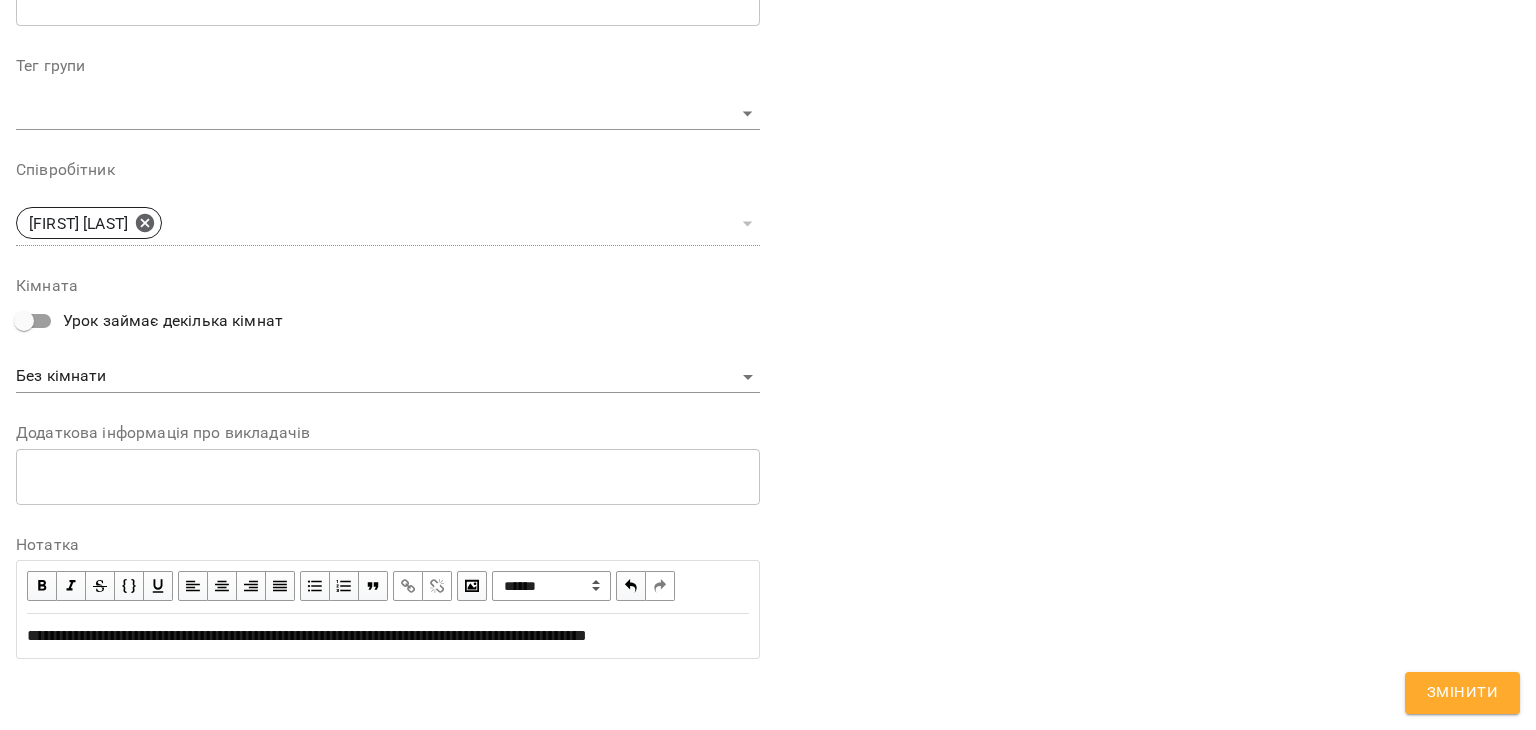 click on "Змінити" at bounding box center [1462, 693] 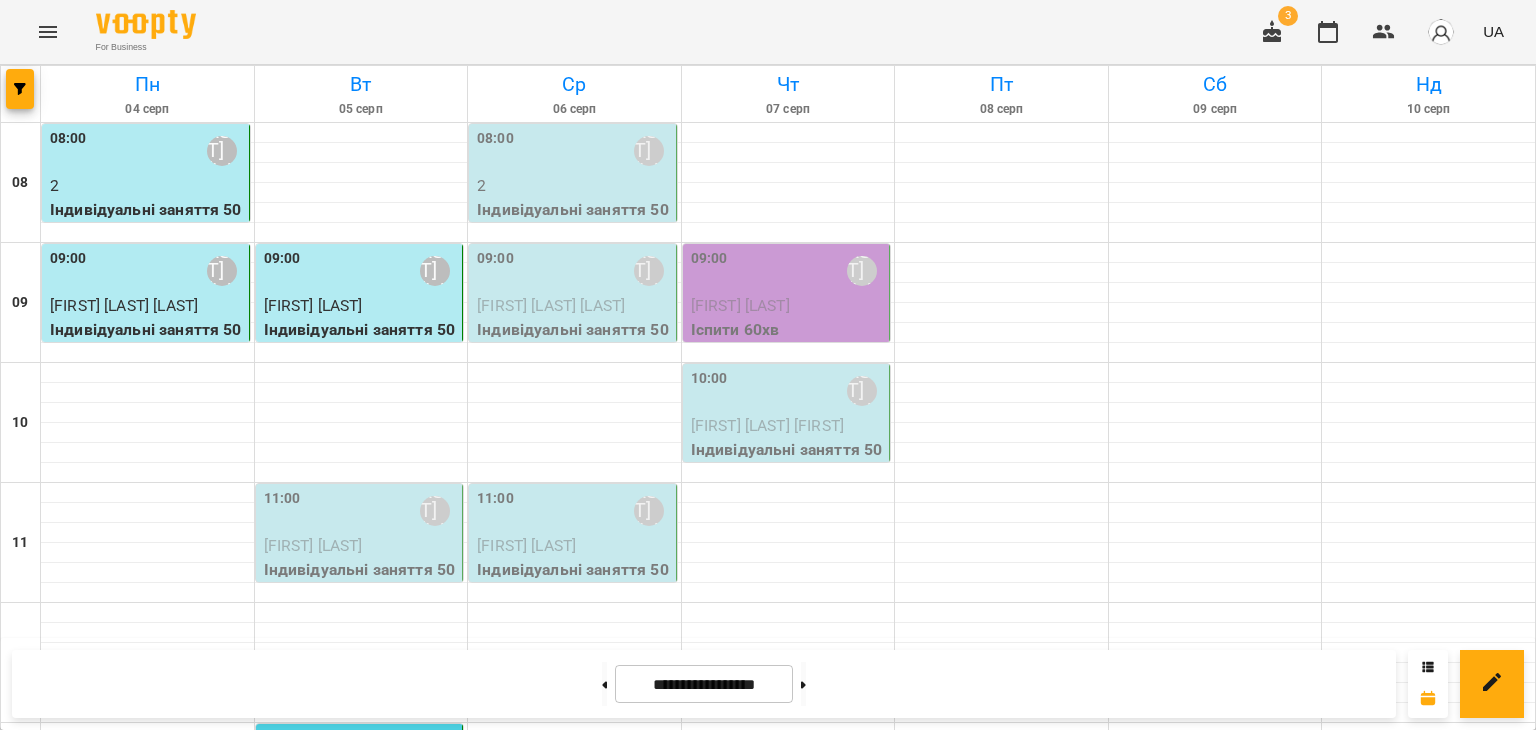 click on "[FIRST] [LAST]" at bounding box center [313, 545] 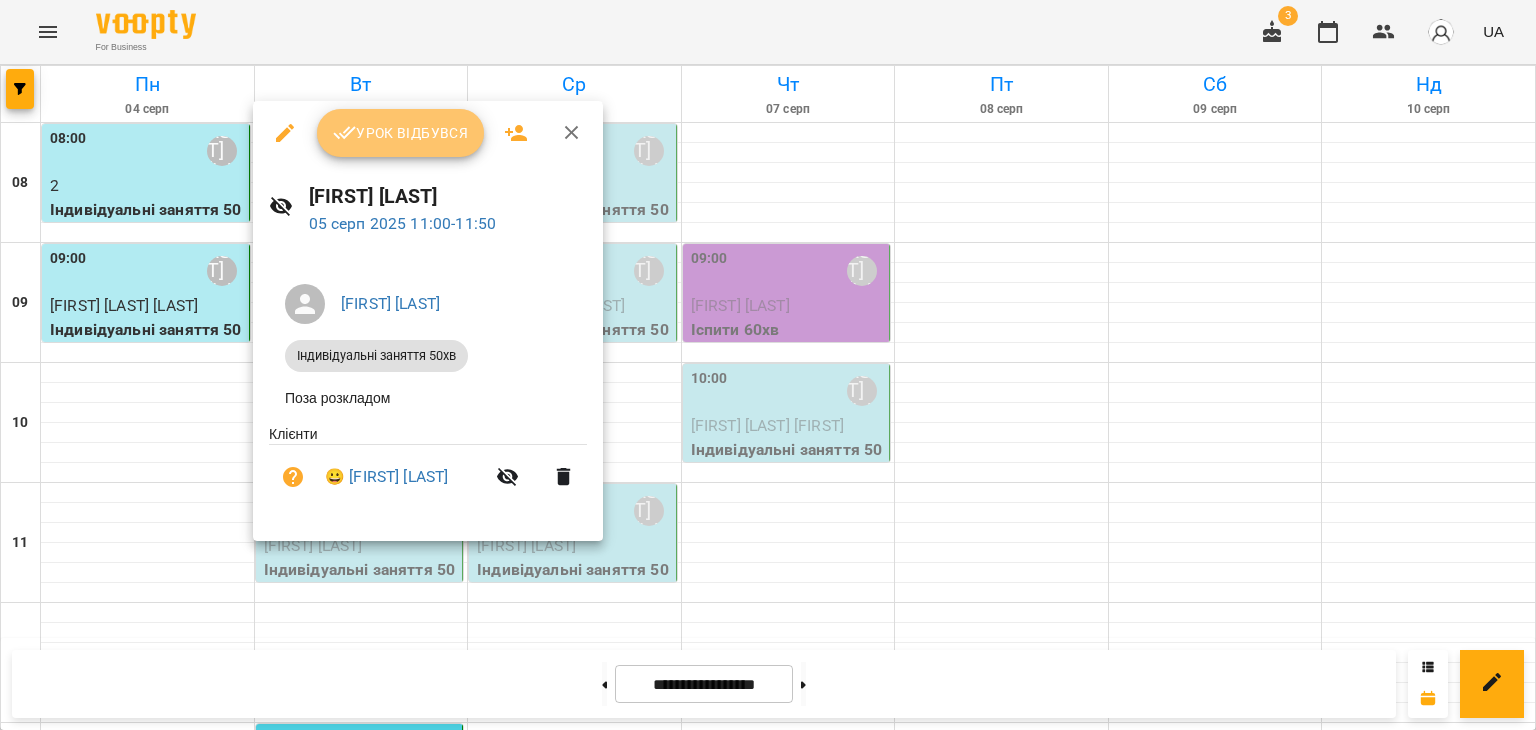click on "Урок відбувся" at bounding box center (401, 133) 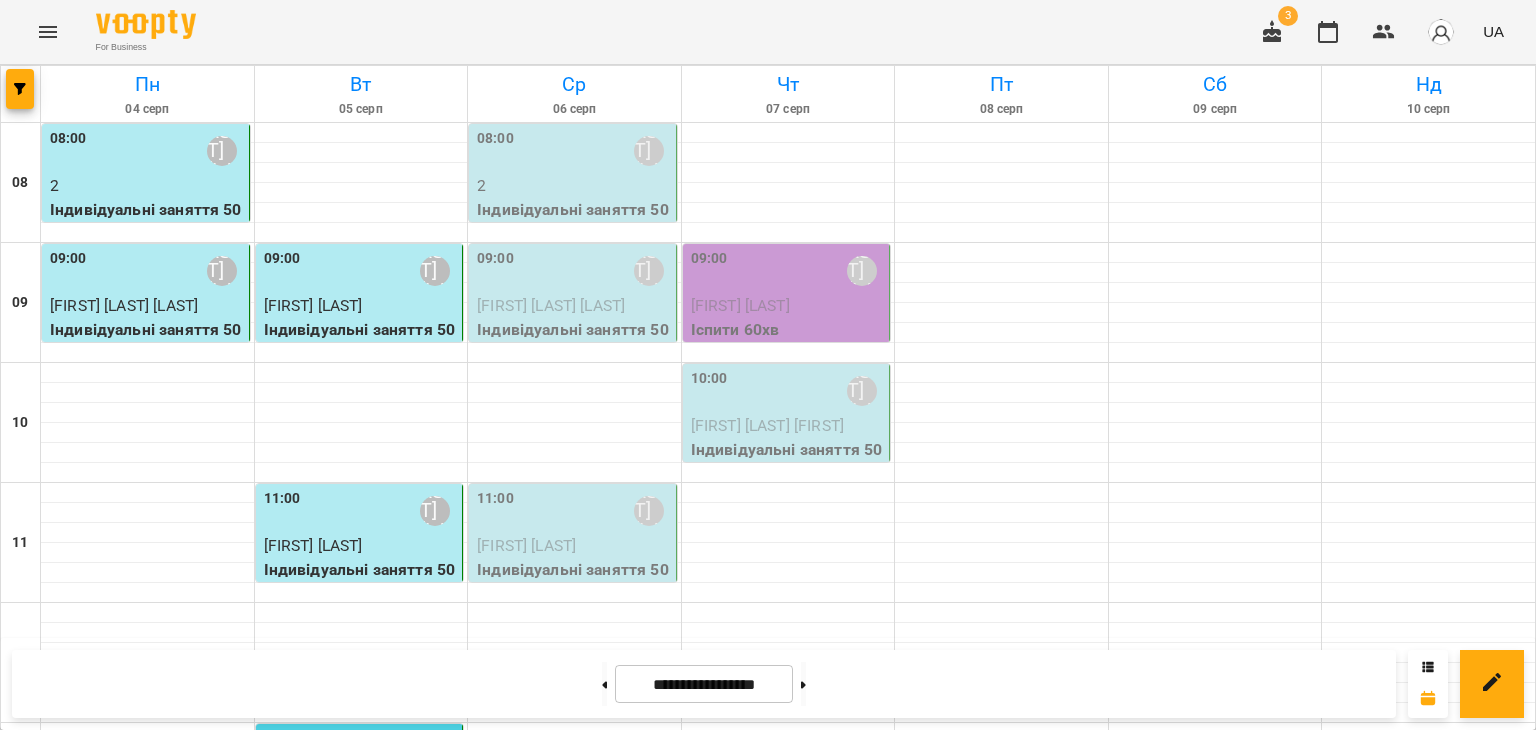 scroll, scrollTop: 763, scrollLeft: 0, axis: vertical 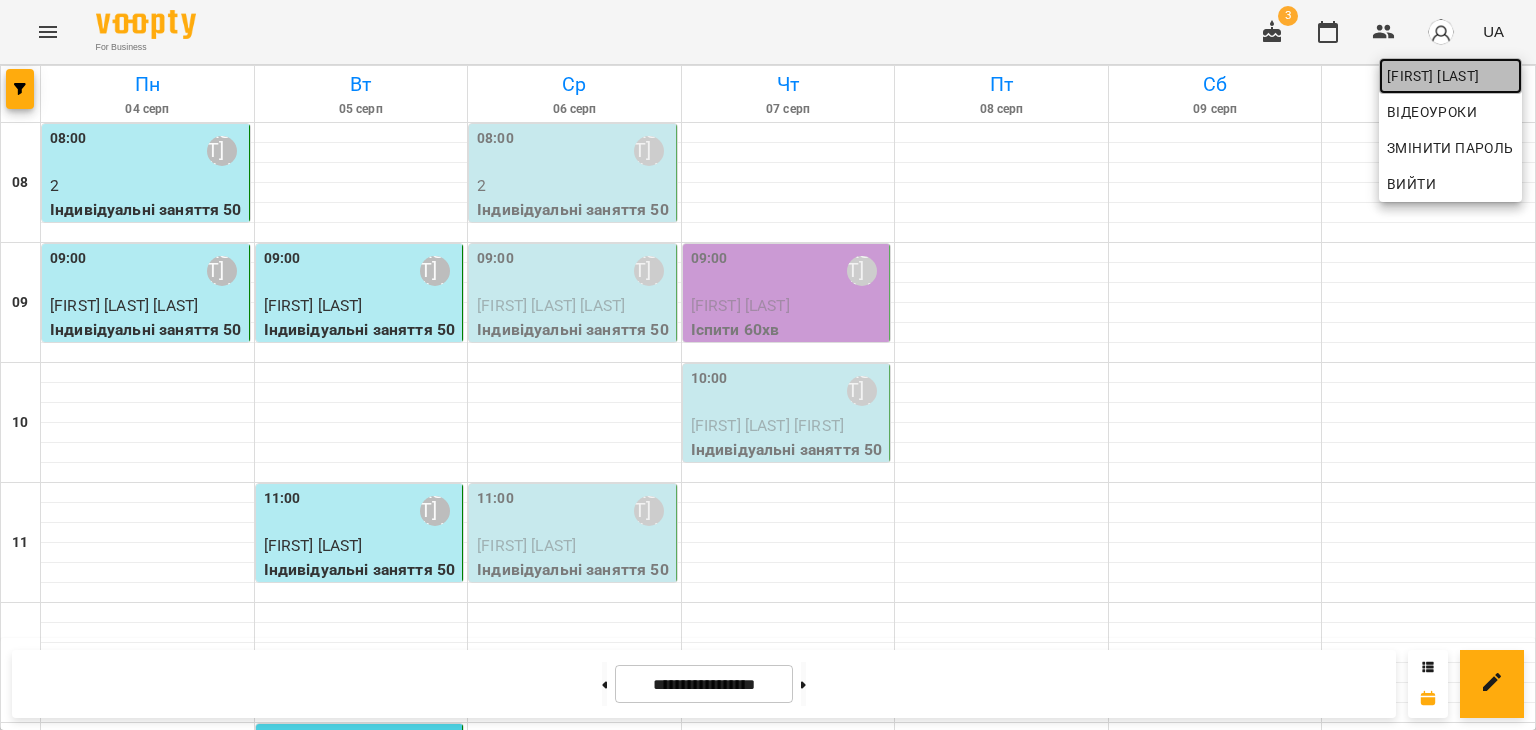 click on "[FIRST] [LAST]" at bounding box center (1450, 76) 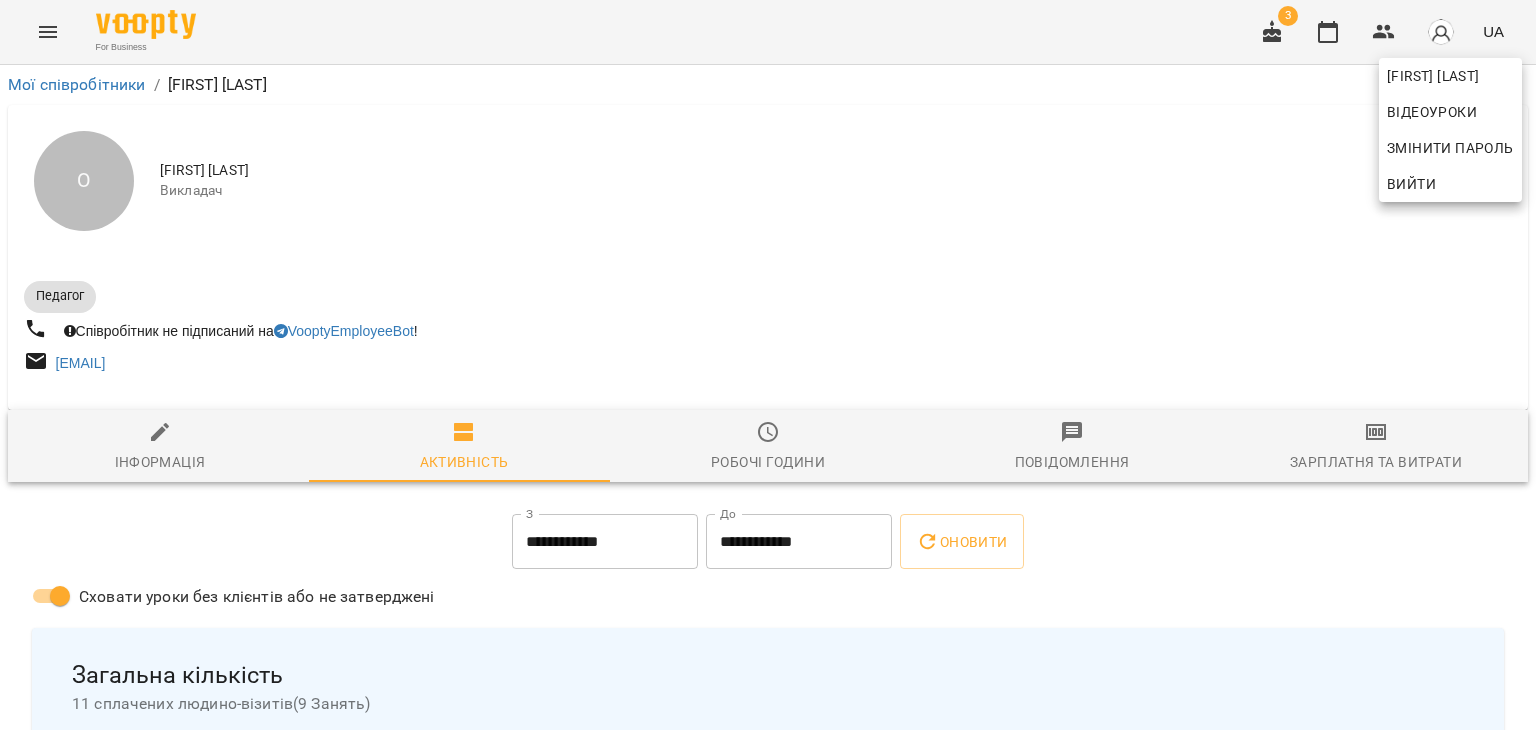 click at bounding box center (768, 365) 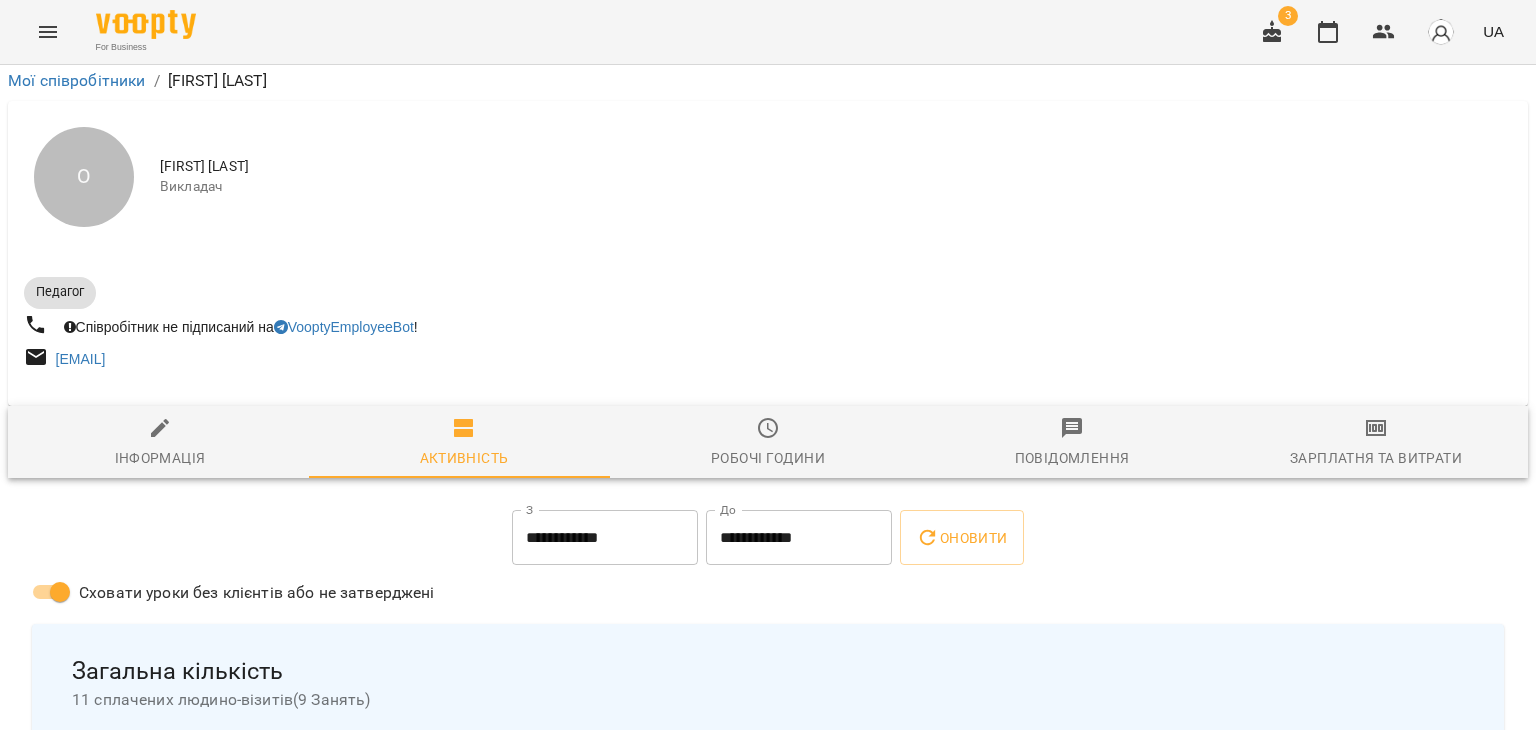 scroll, scrollTop: 300, scrollLeft: 0, axis: vertical 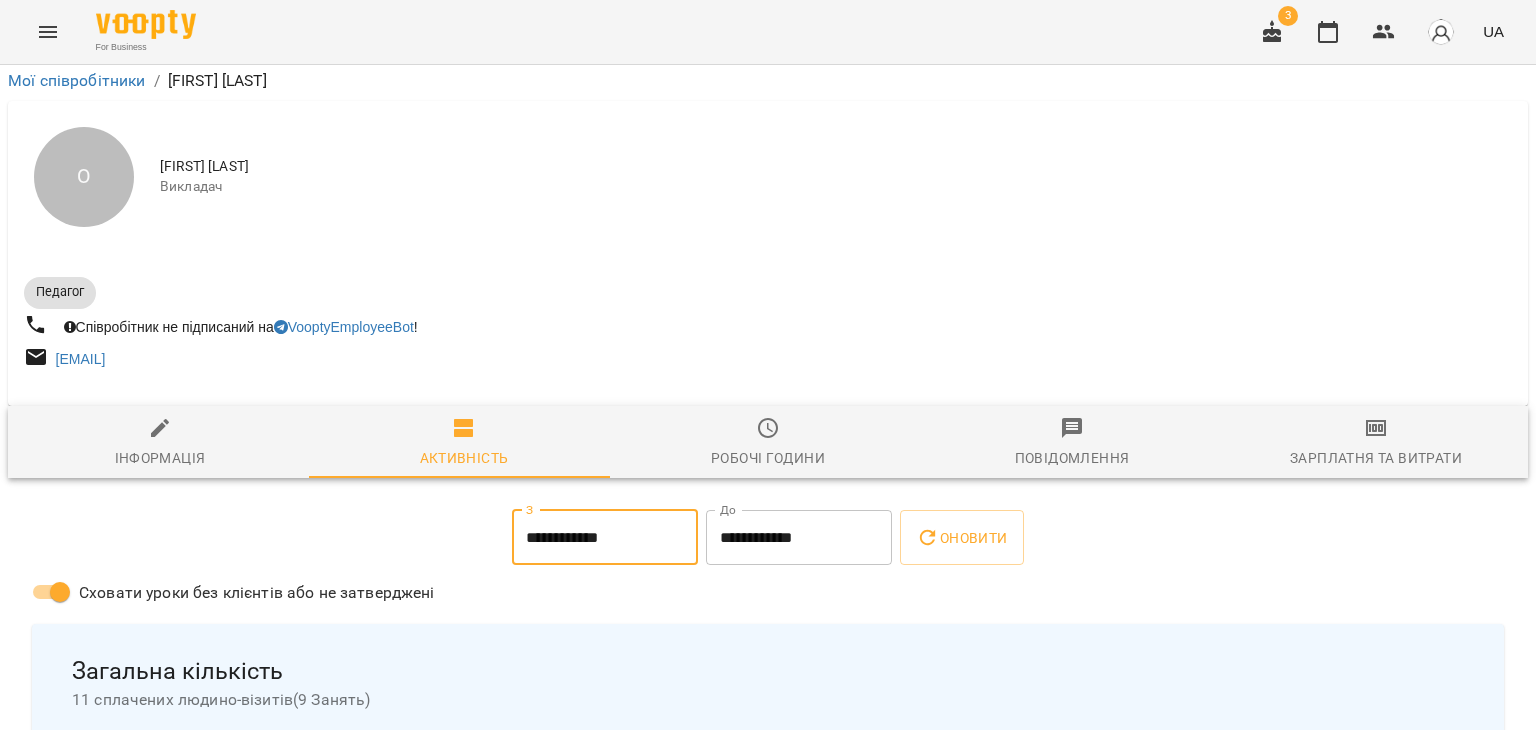 click on "**********" at bounding box center (605, 538) 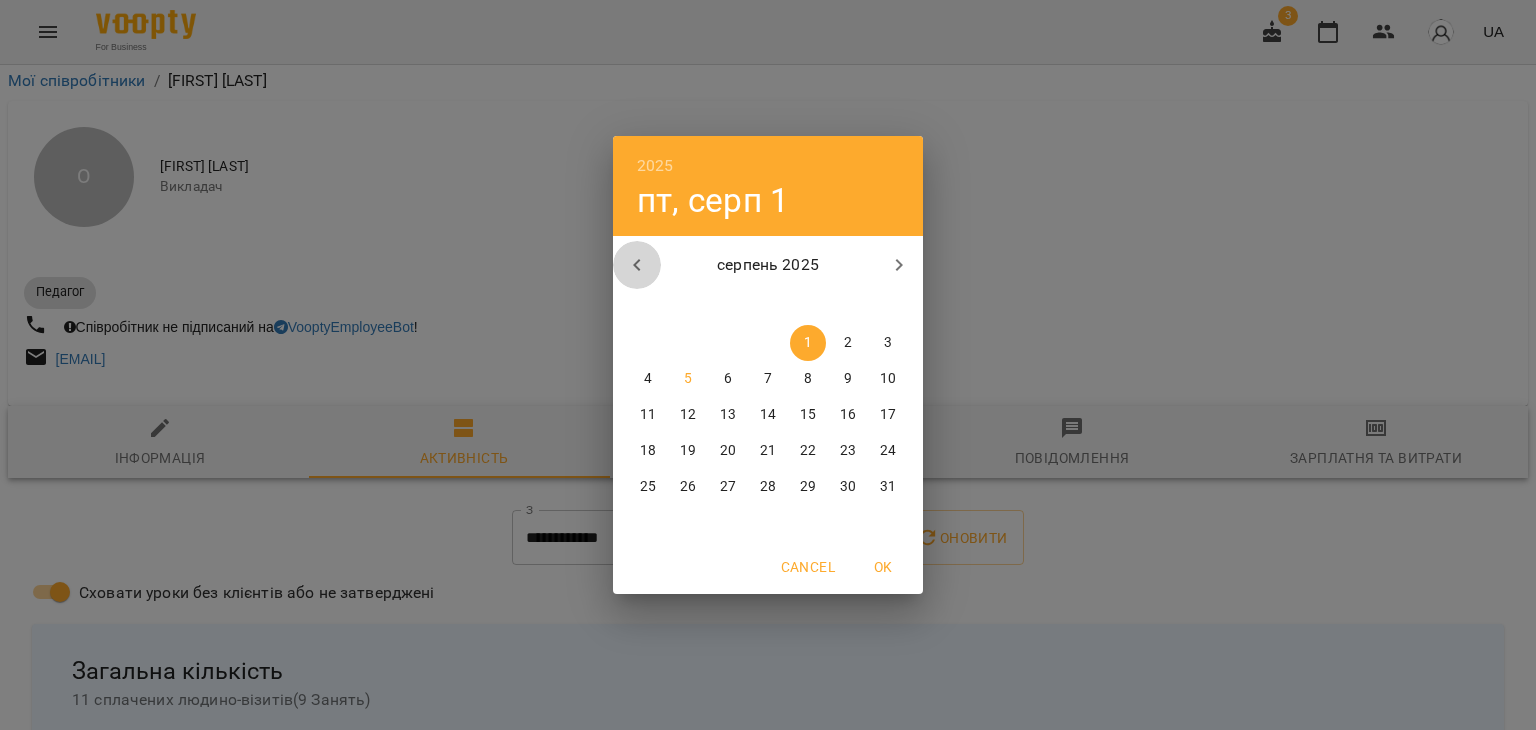 click 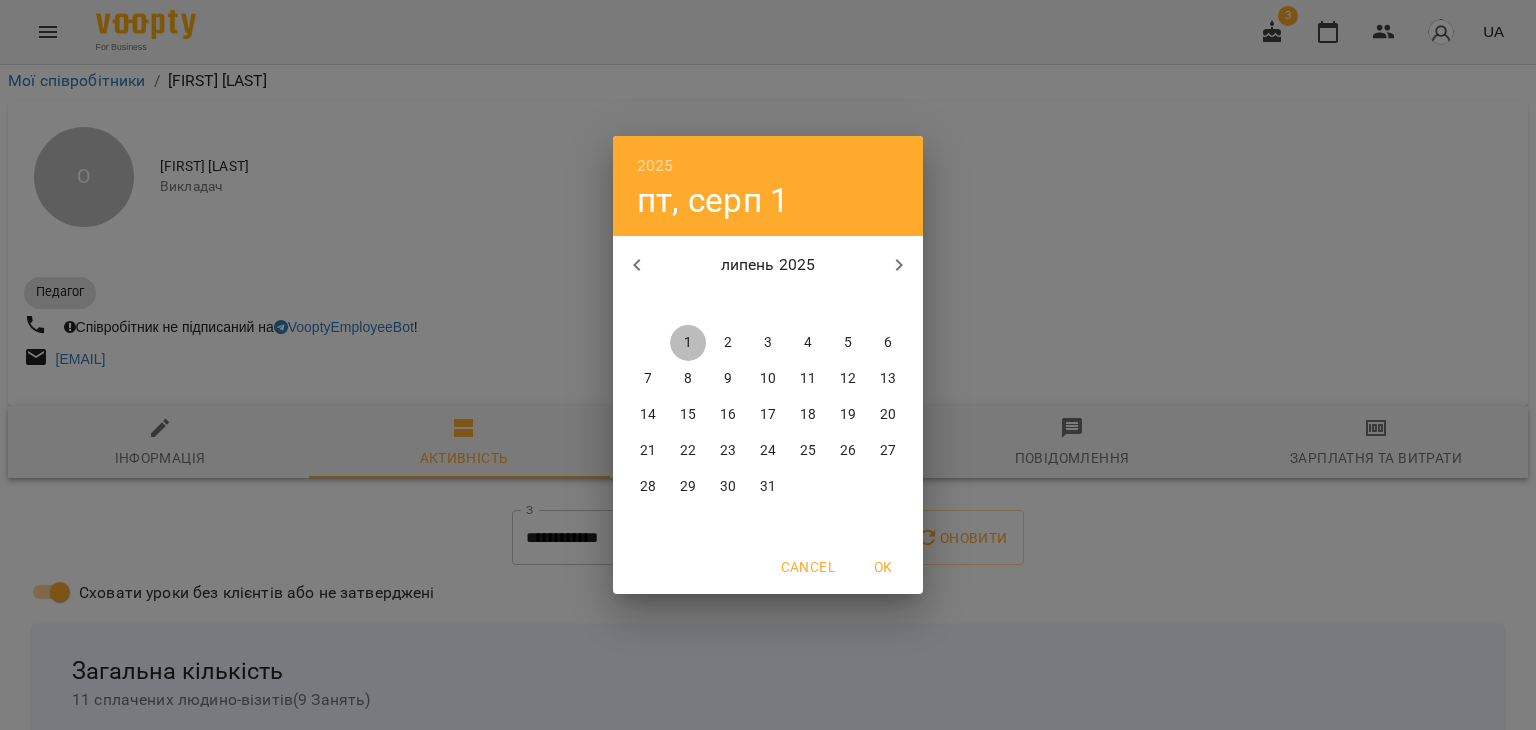 click on "1" at bounding box center [688, 343] 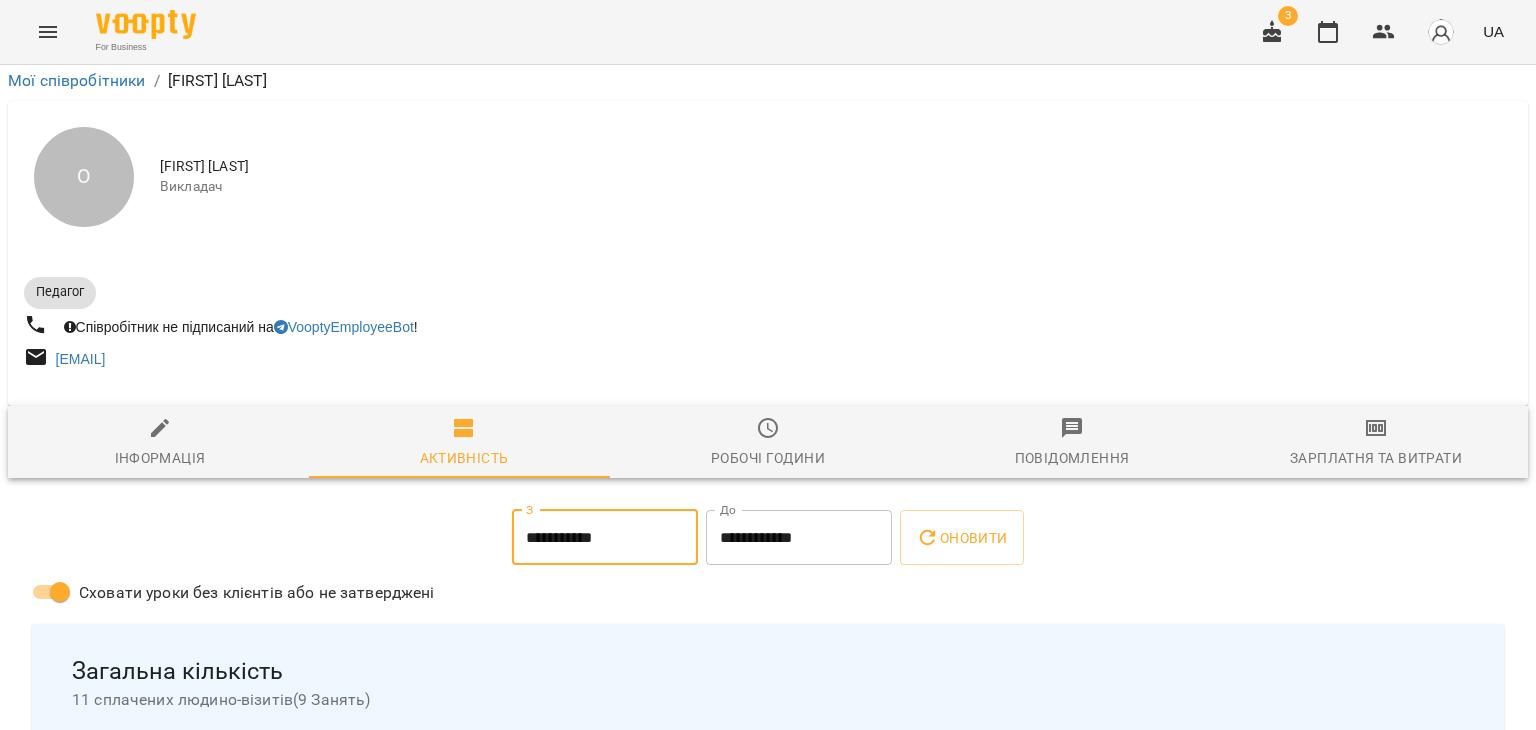 click on "**********" at bounding box center [799, 538] 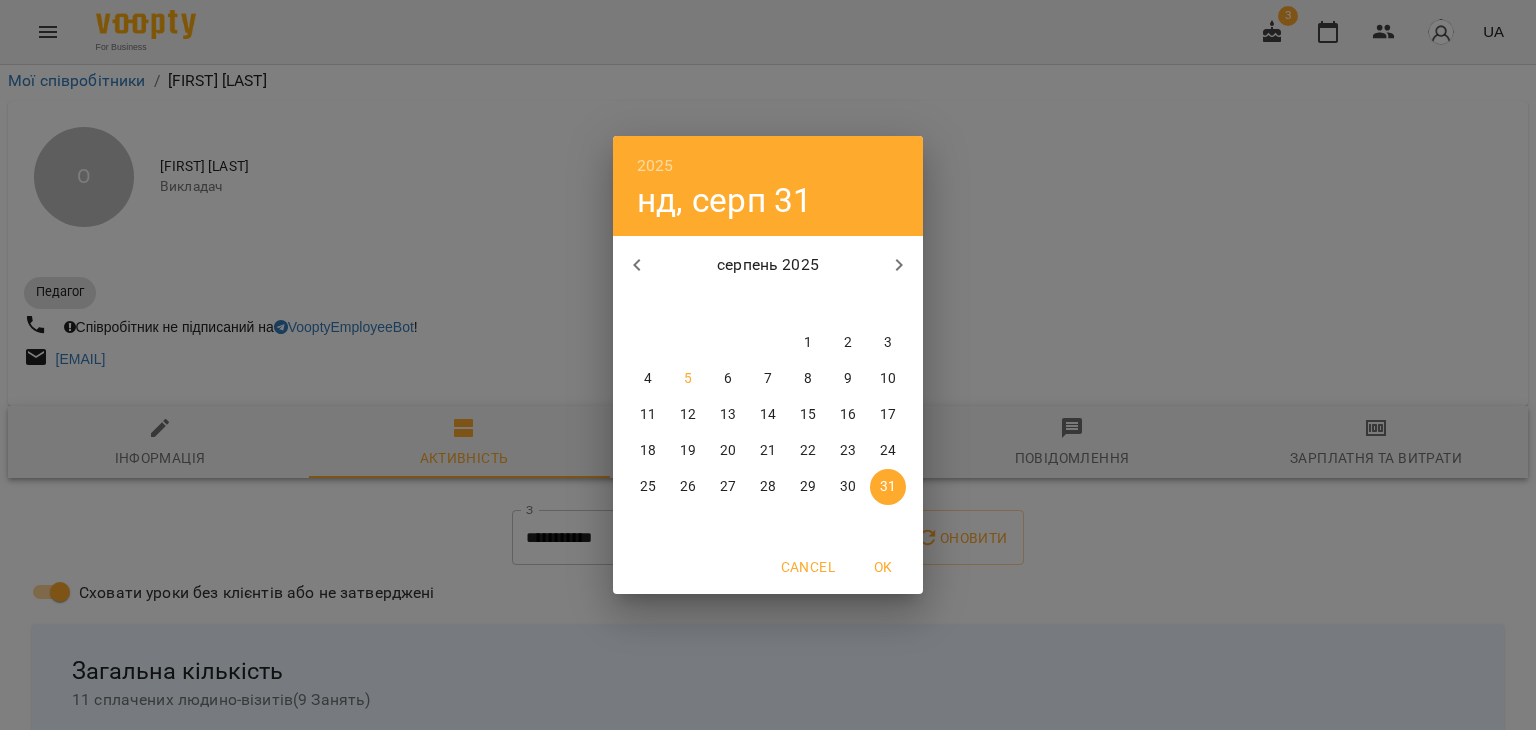 click on "[DATE] [DAY] [MONTH] [YEAR] [DAY] [DAY] [DAY] [DAY] [DAY] [DAY] [DAY] 28 29 30 31 1 2 3 4 5 6 7 8 9 10 11 12 13 14 15 16 17 18 19 20 21 22 23 24 25 26 27 28 29 30 31 Cancel OK" at bounding box center (768, 365) 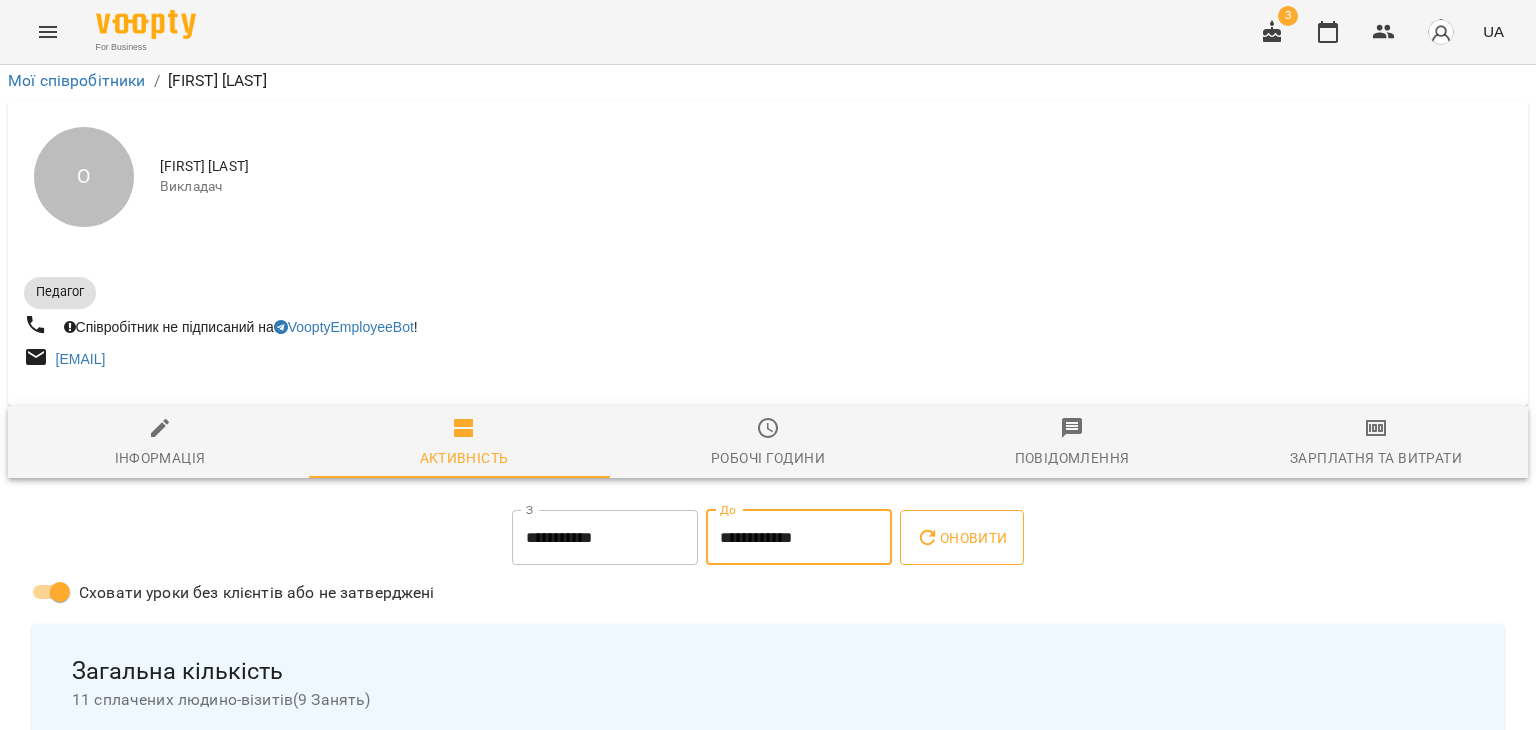 click on "Оновити" at bounding box center (961, 538) 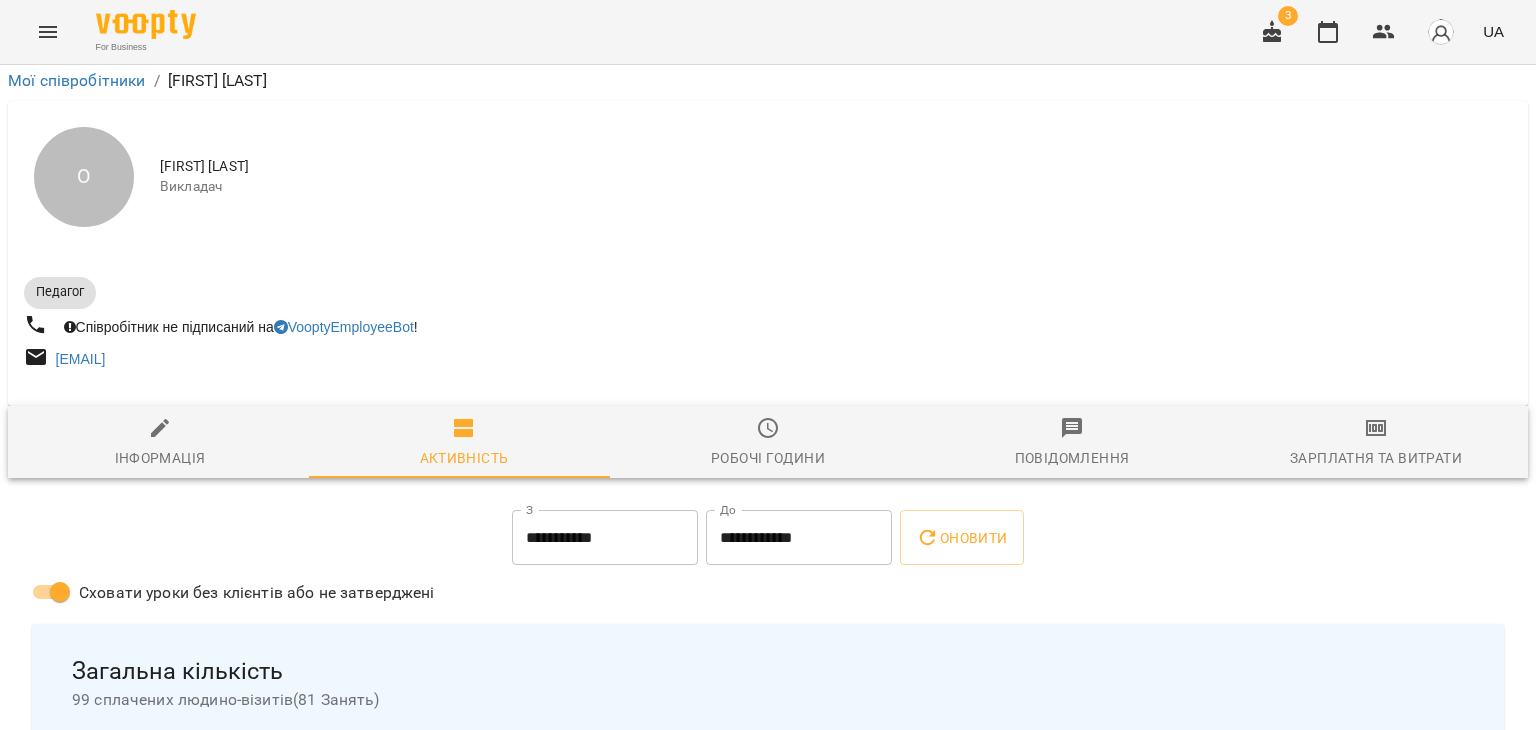 scroll, scrollTop: 800, scrollLeft: 0, axis: vertical 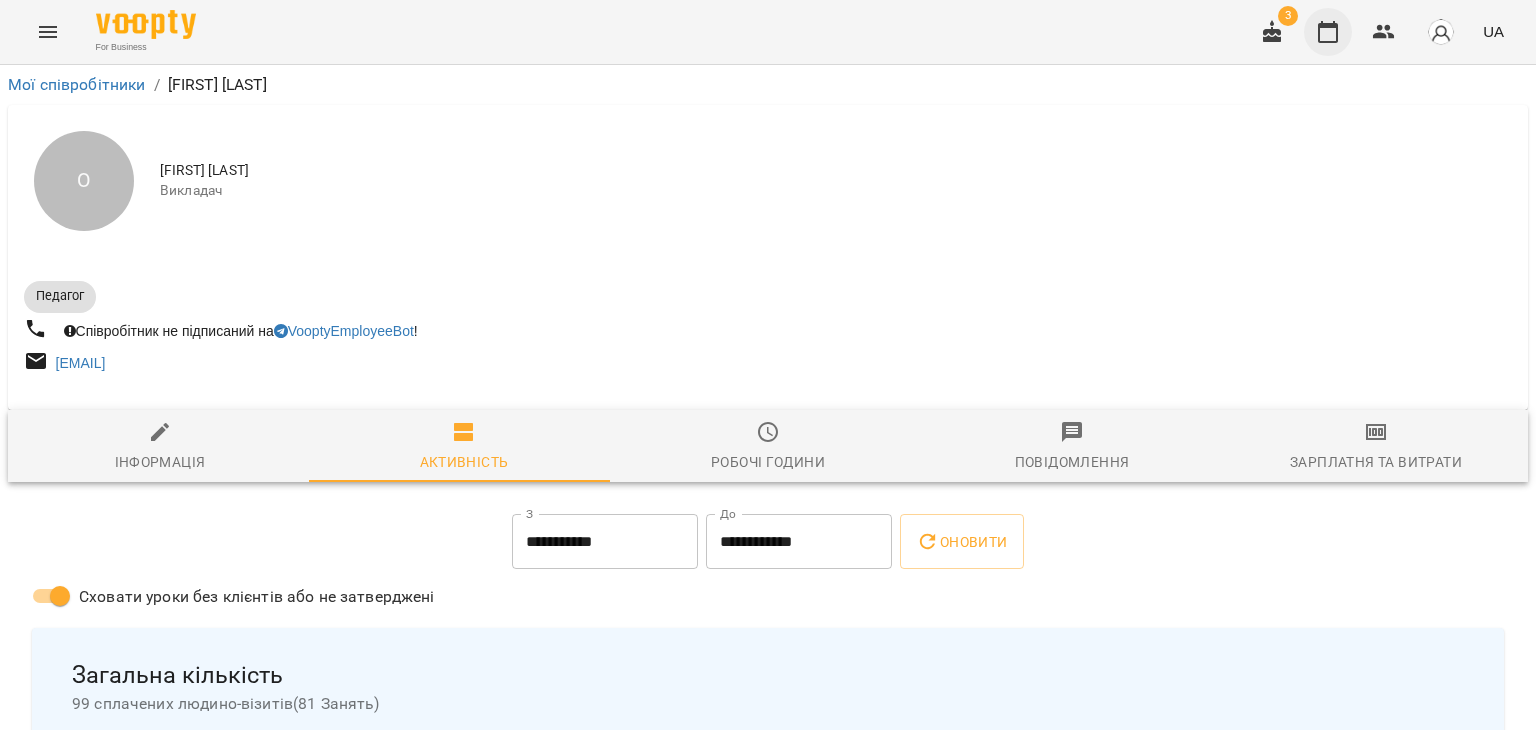 click 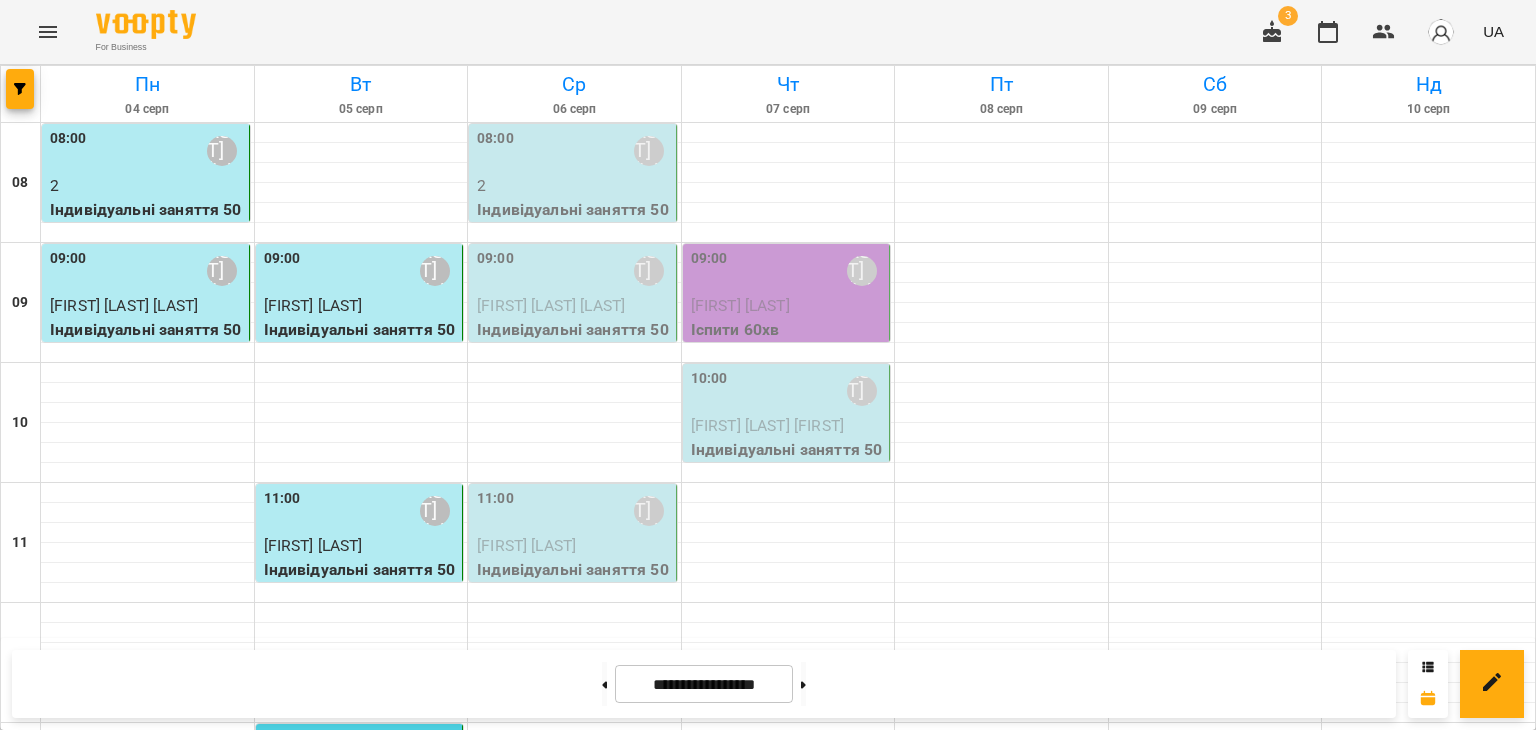 scroll, scrollTop: 400, scrollLeft: 0, axis: vertical 